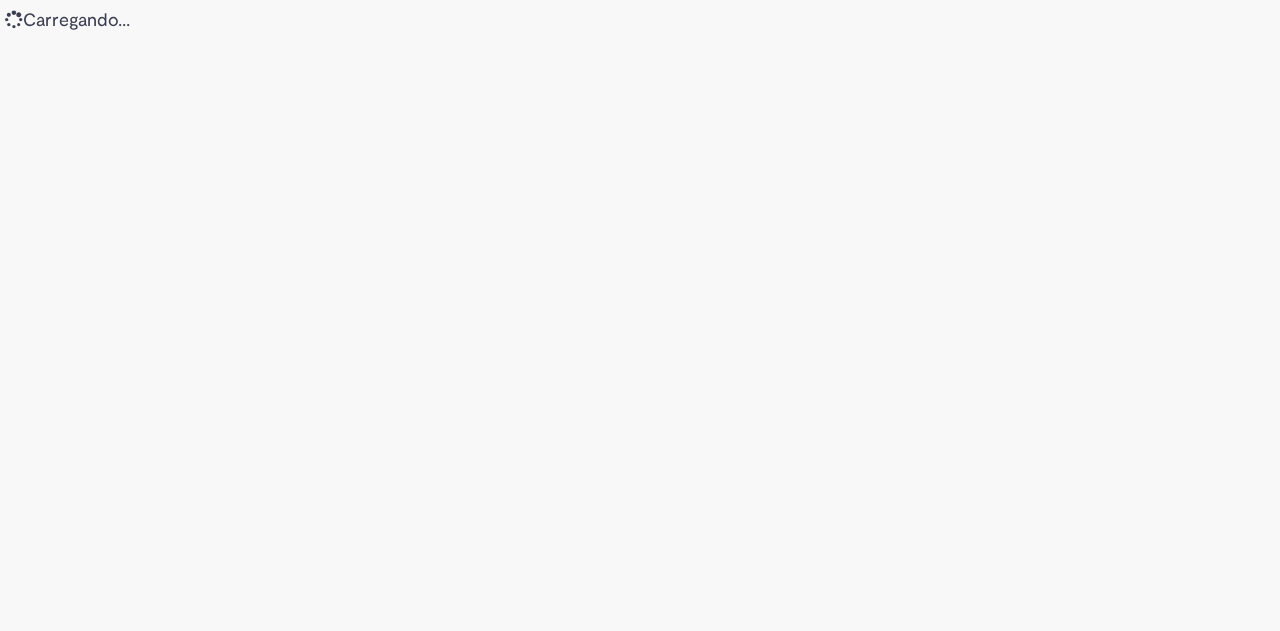 scroll, scrollTop: 0, scrollLeft: 0, axis: both 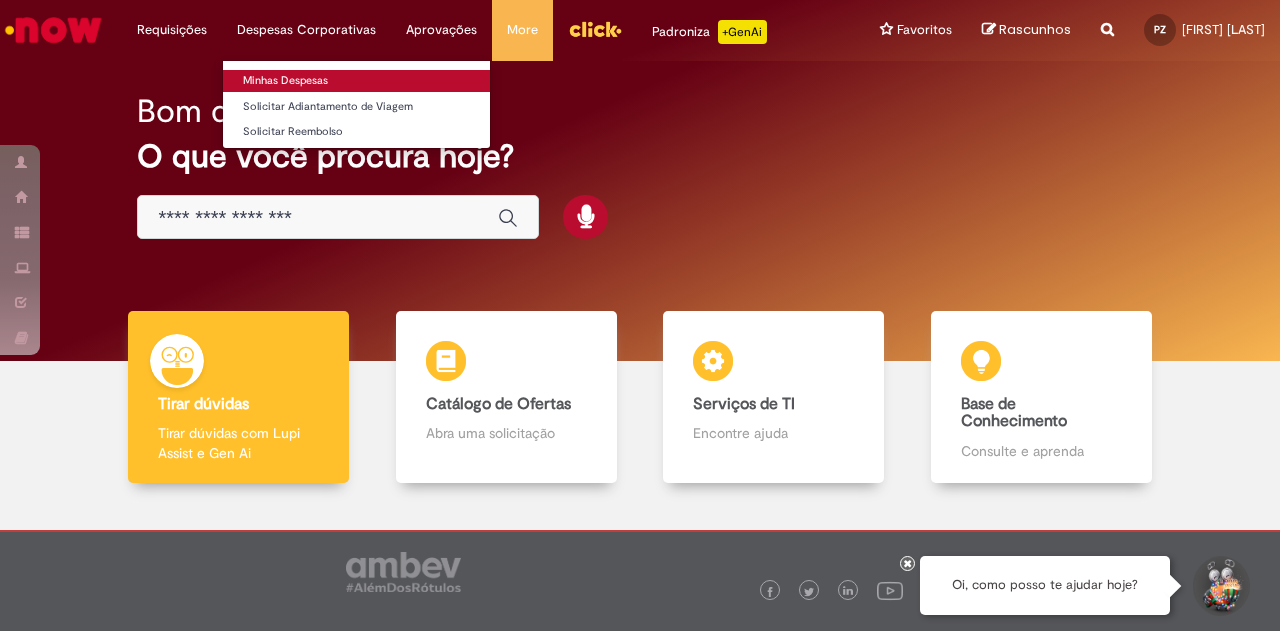 click on "Minhas Despesas" at bounding box center (356, 81) 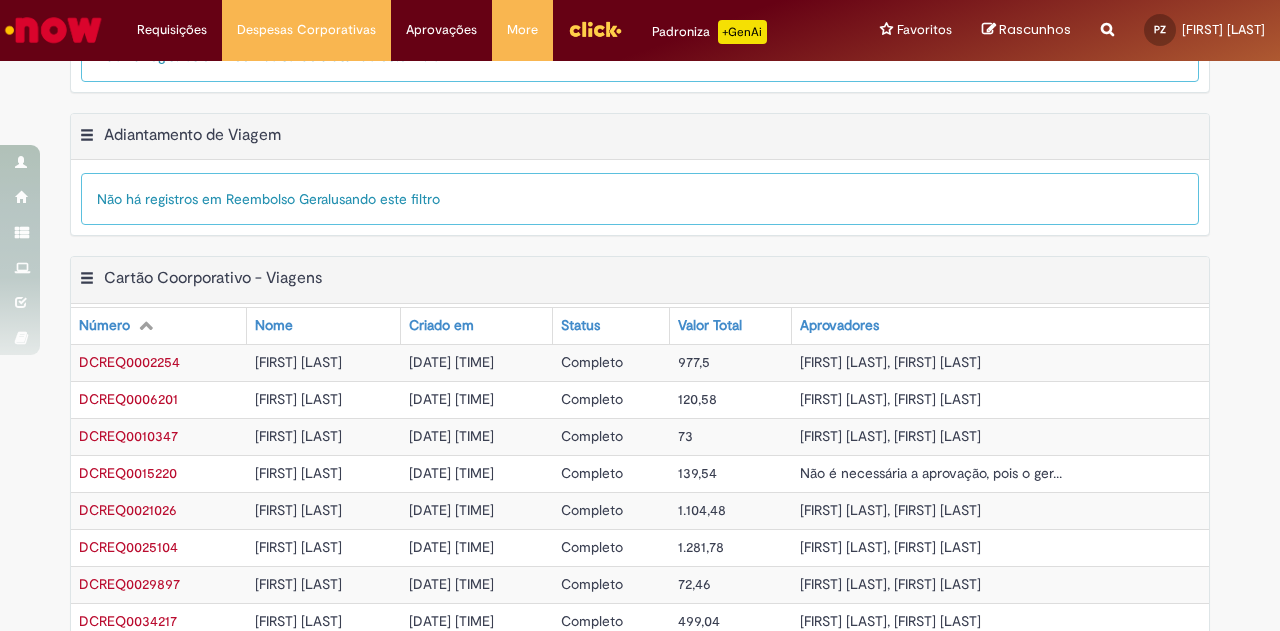 scroll, scrollTop: 556, scrollLeft: 0, axis: vertical 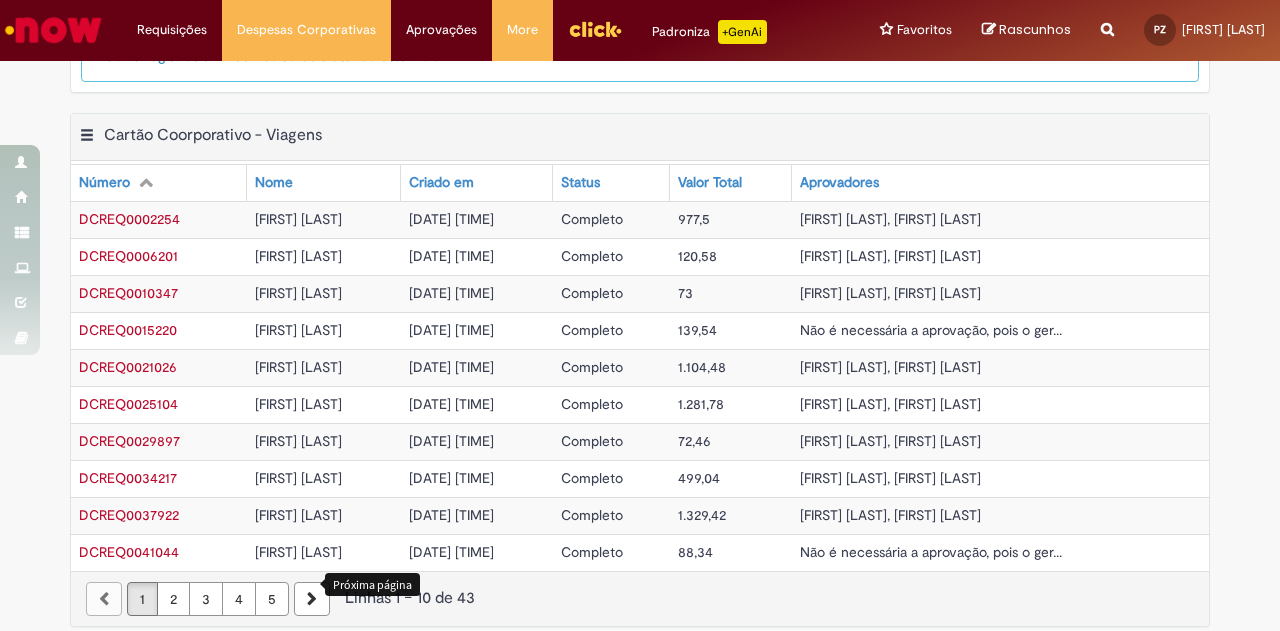 click at bounding box center [312, 599] 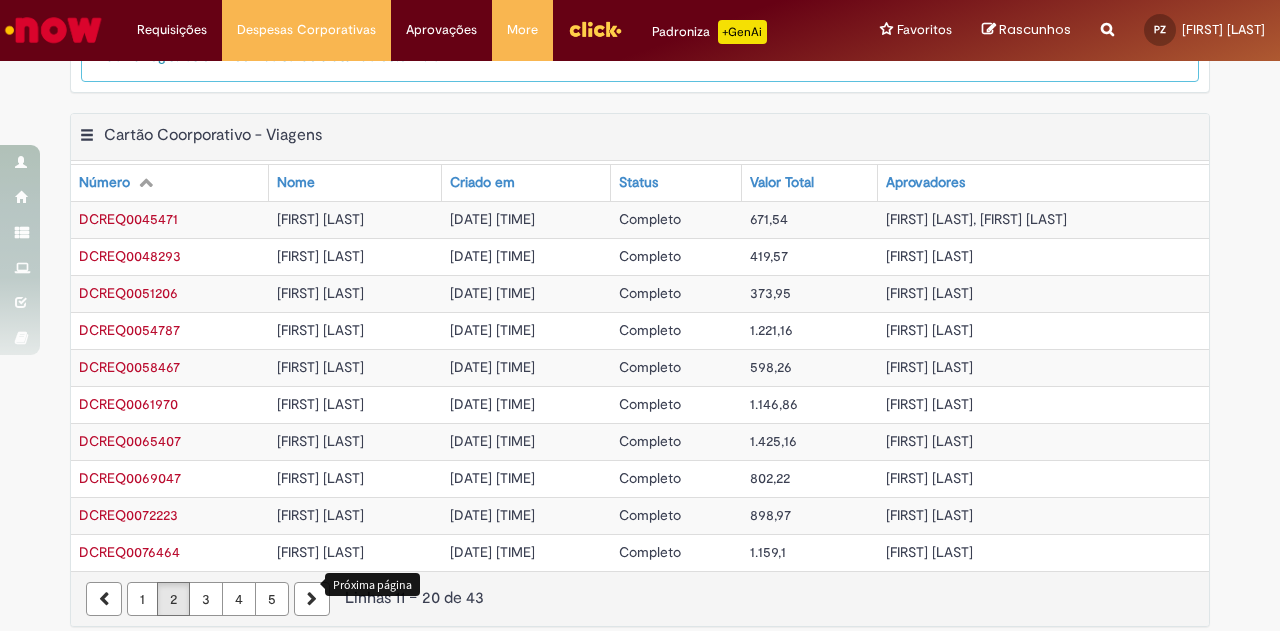 click at bounding box center (312, 599) 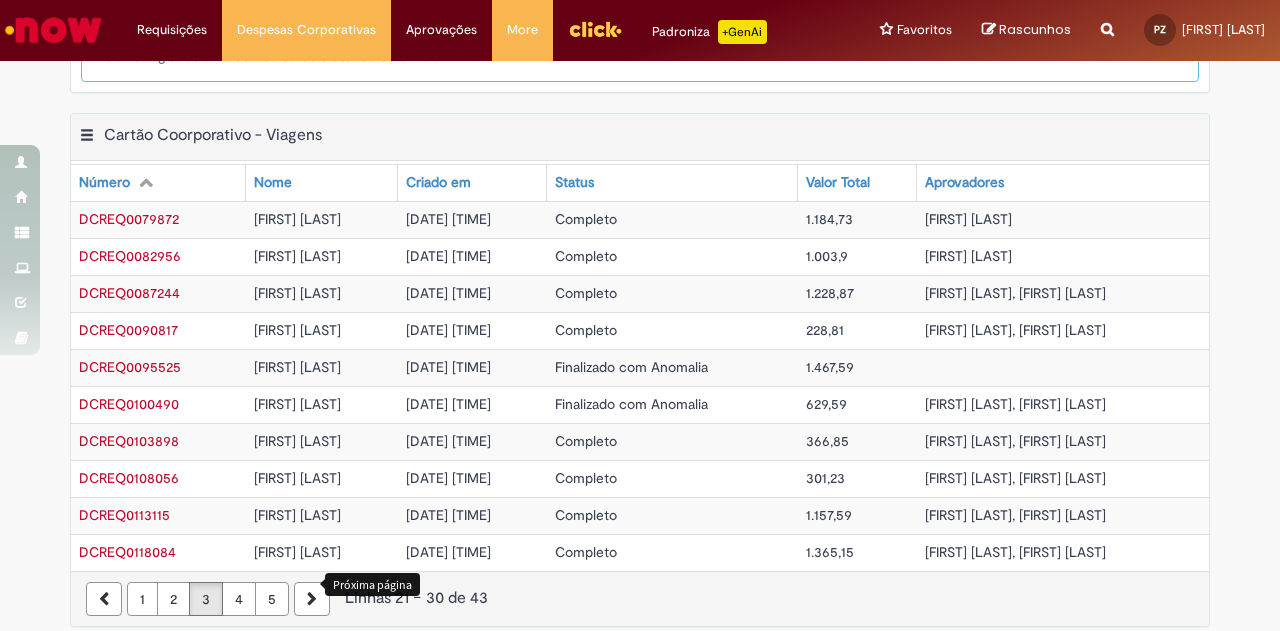 click at bounding box center [312, 599] 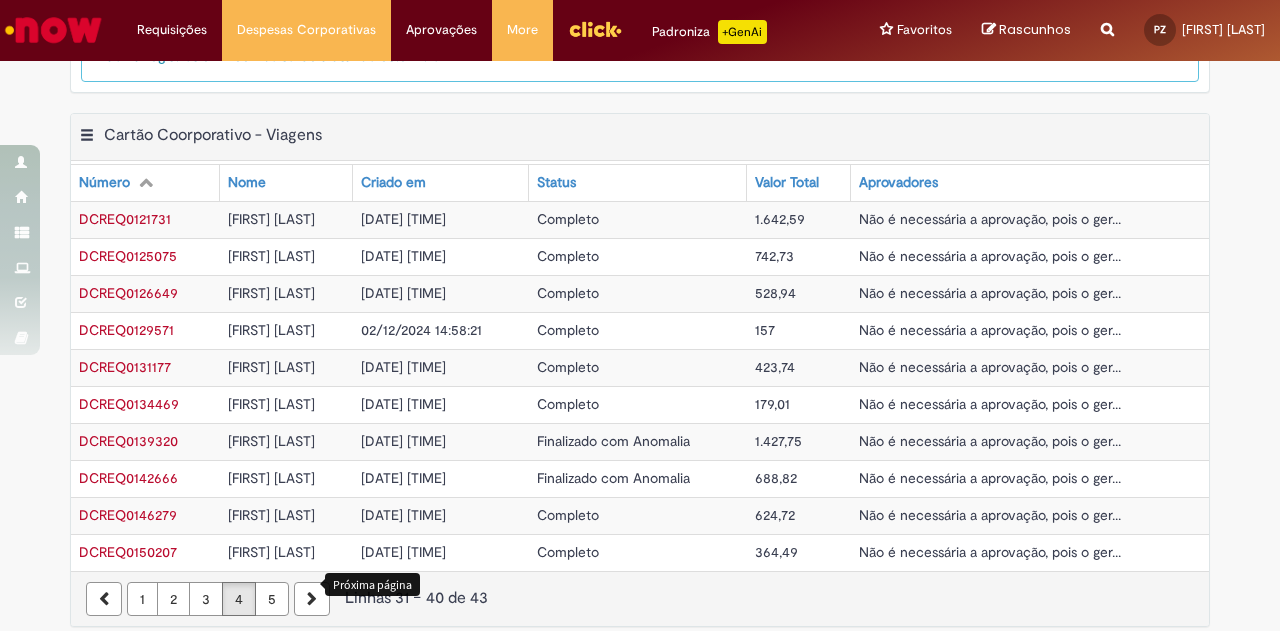 click at bounding box center (312, 599) 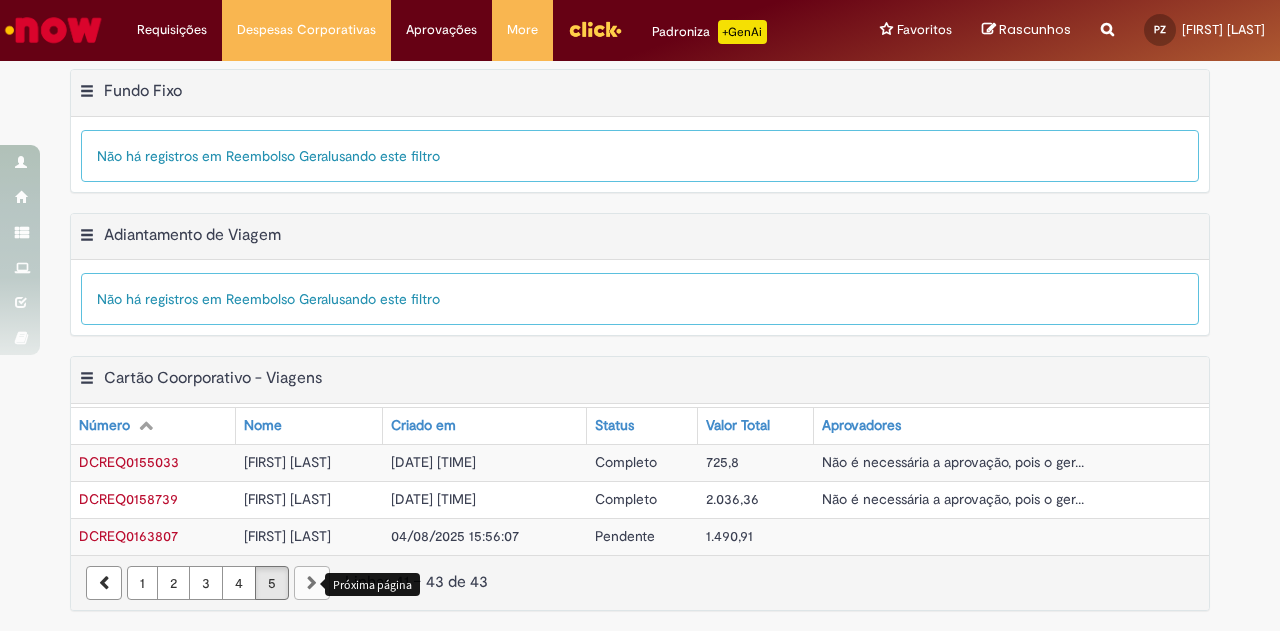 scroll, scrollTop: 299, scrollLeft: 0, axis: vertical 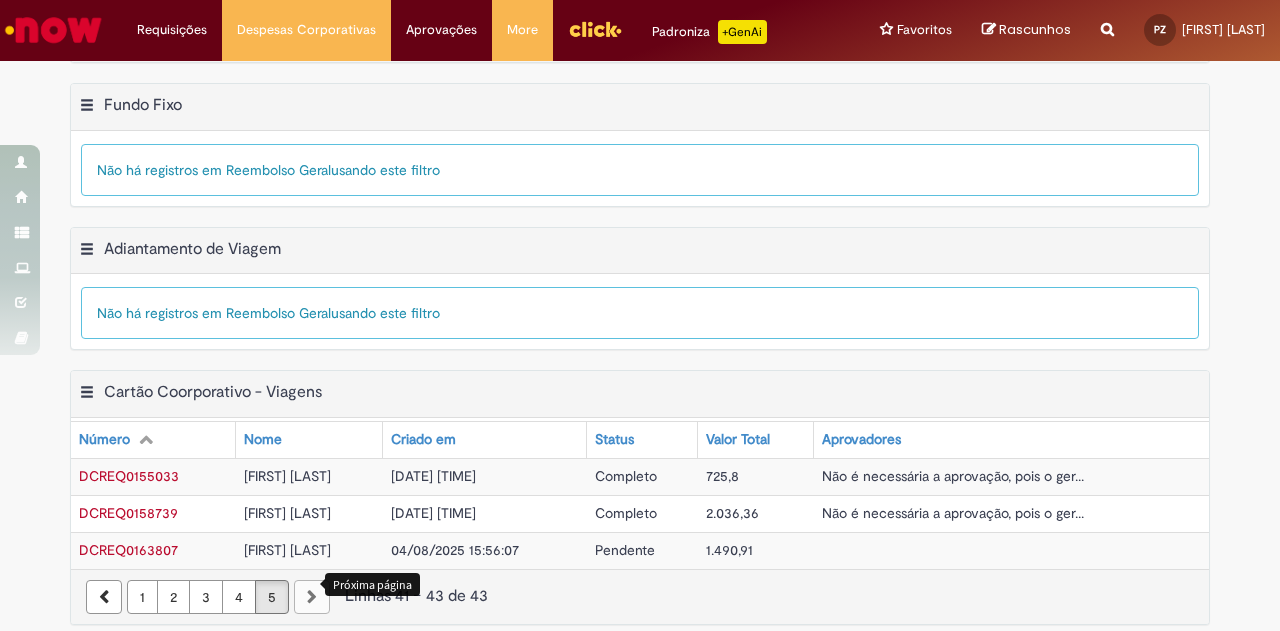 click on "04/08/2025 15:56:07" at bounding box center [455, 550] 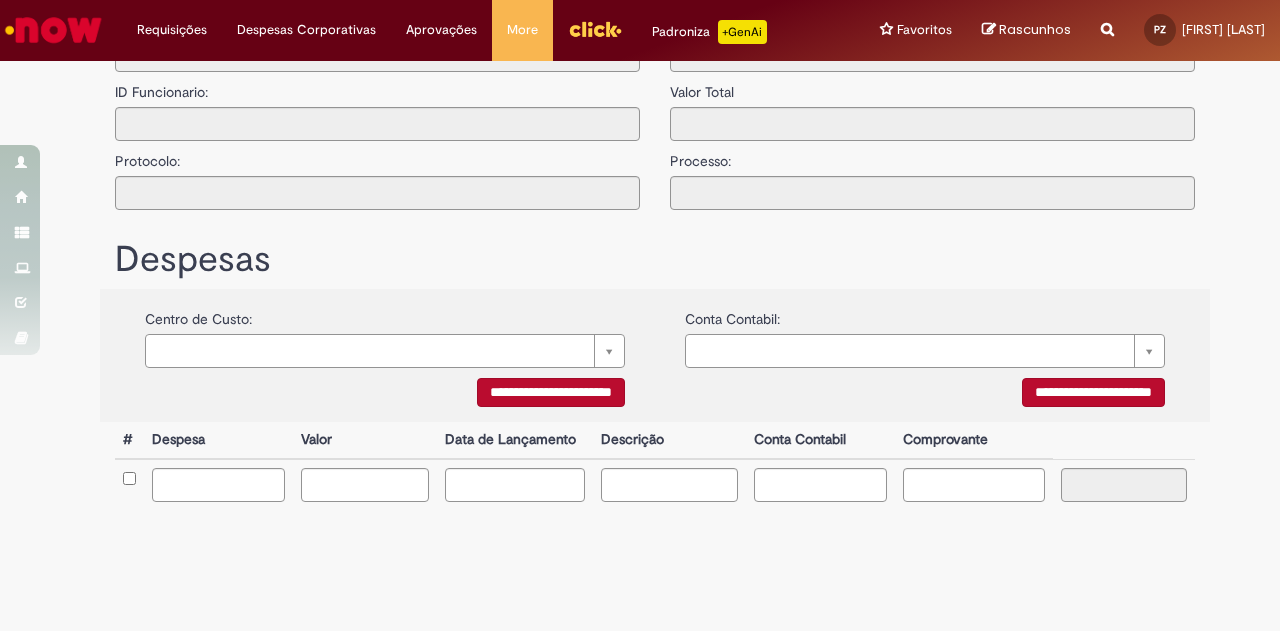 type on "**********" 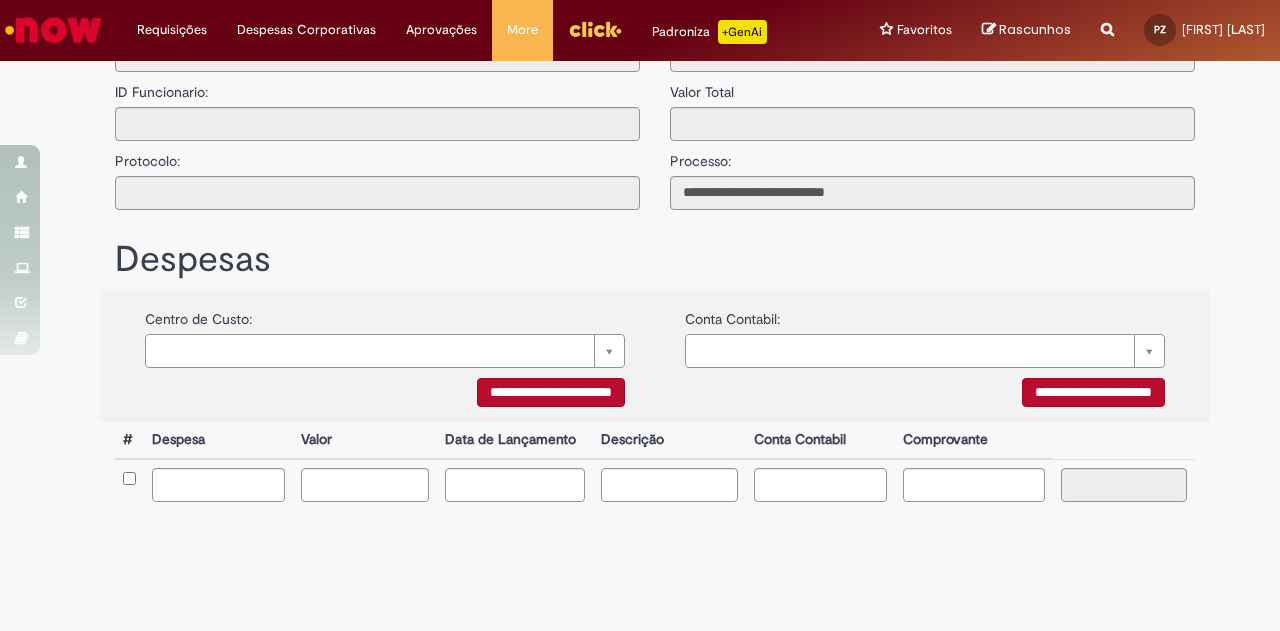scroll, scrollTop: 0, scrollLeft: 0, axis: both 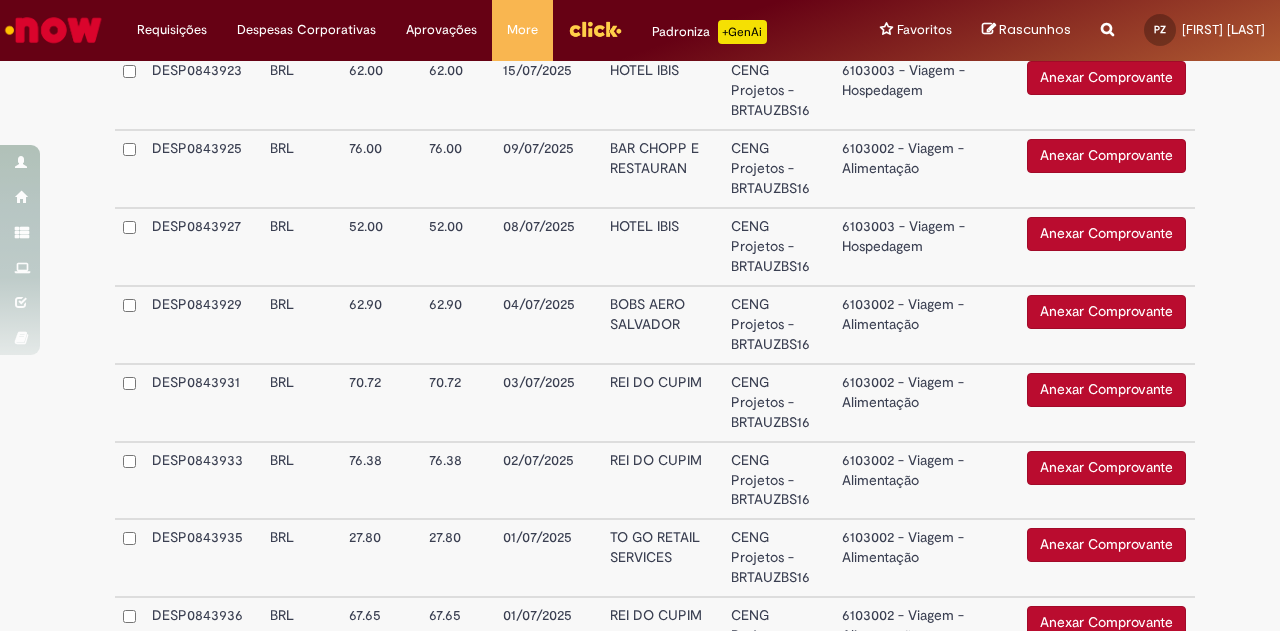 click at bounding box center (129, 558) 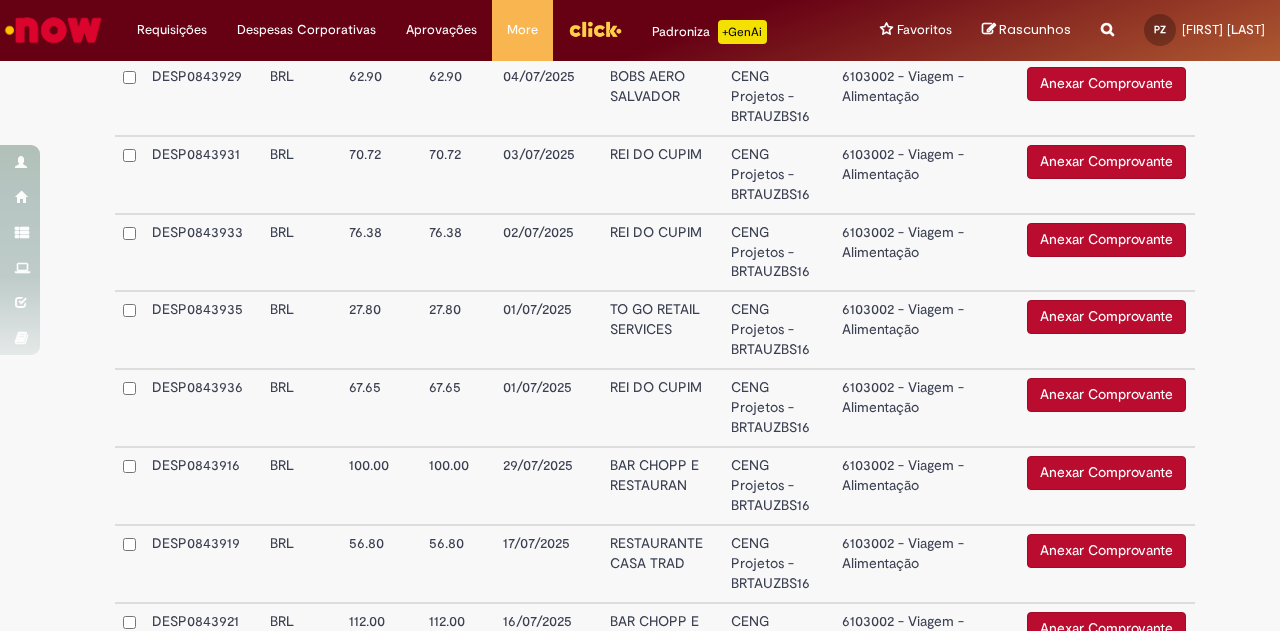 scroll, scrollTop: 1576, scrollLeft: 0, axis: vertical 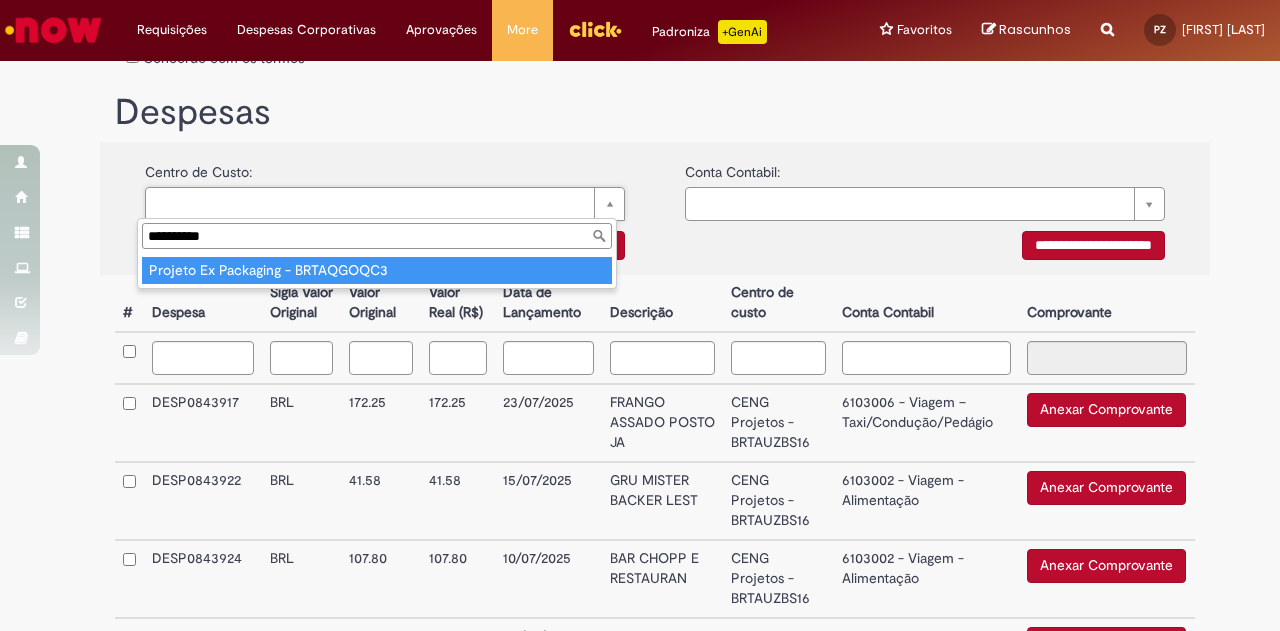 type on "**********" 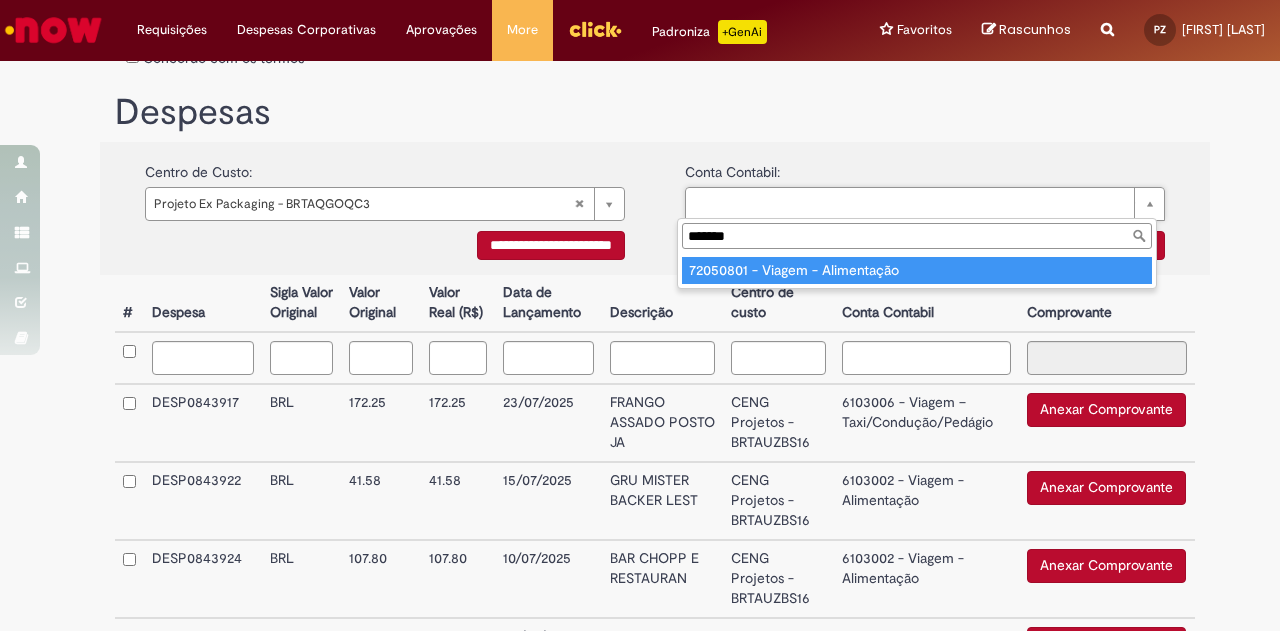 type on "*******" 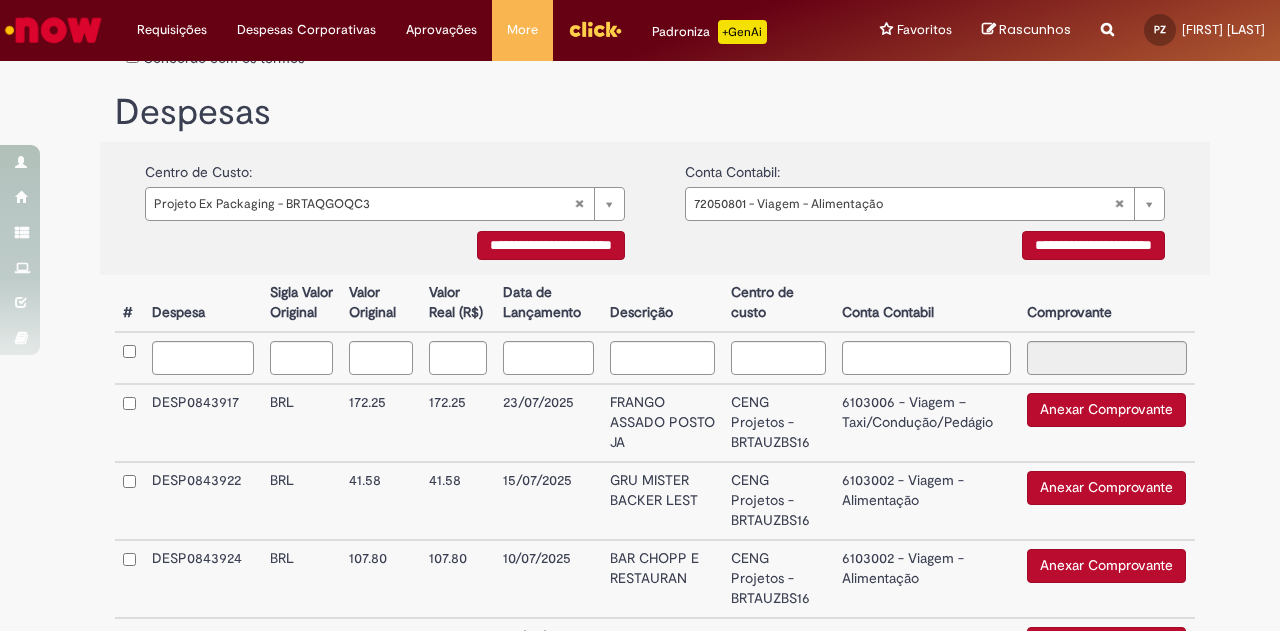 click on "**********" at bounding box center (551, 245) 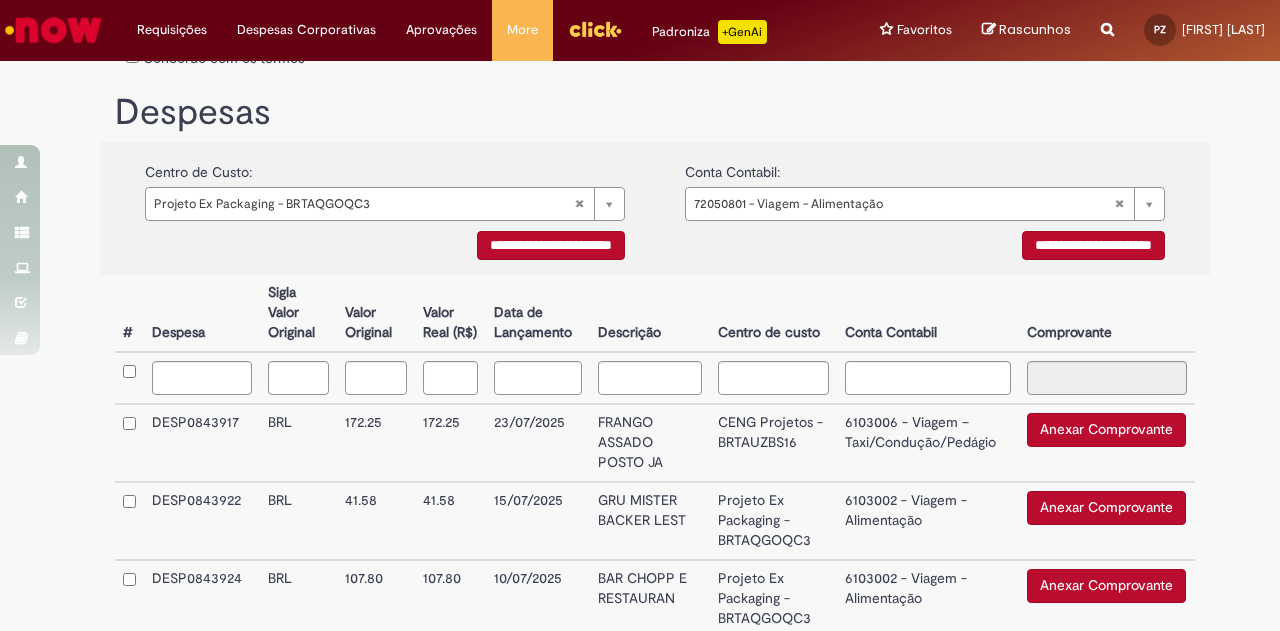 click on "**********" at bounding box center (1093, 245) 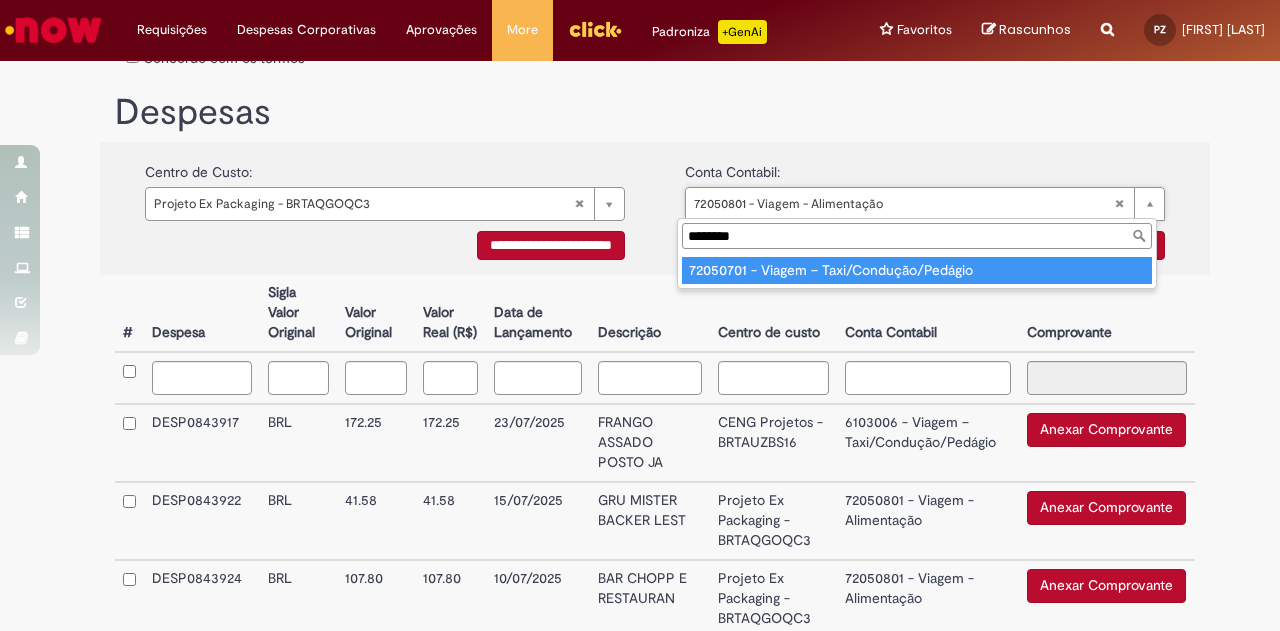 type on "********" 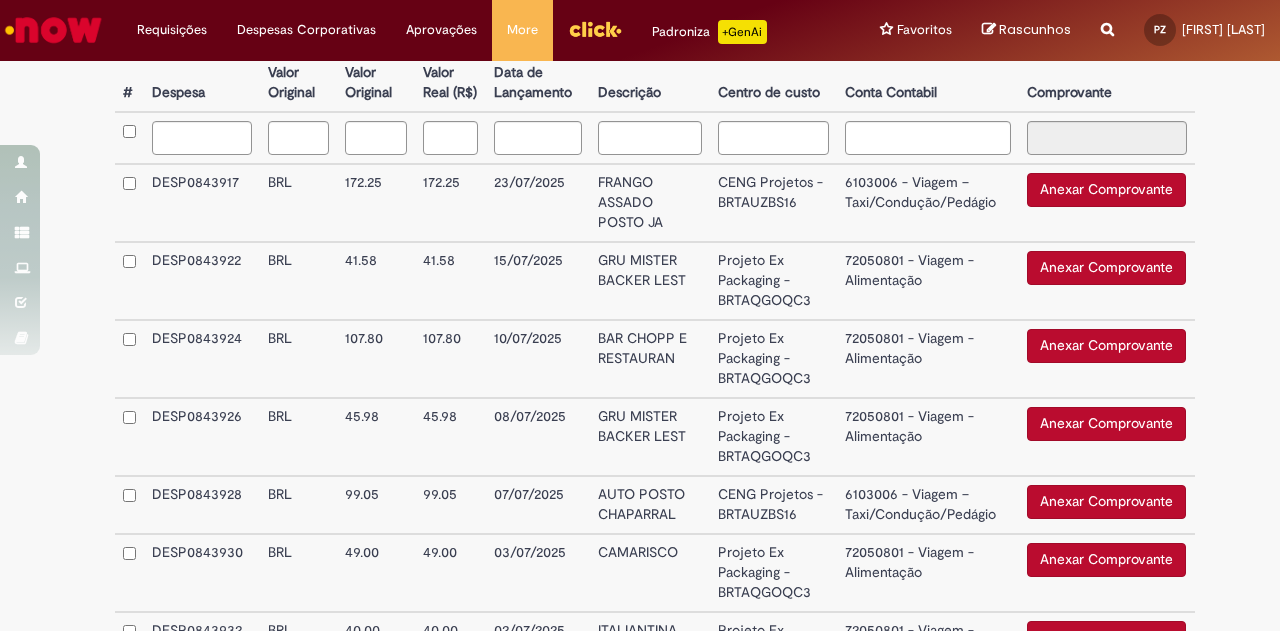 scroll, scrollTop: 672, scrollLeft: 0, axis: vertical 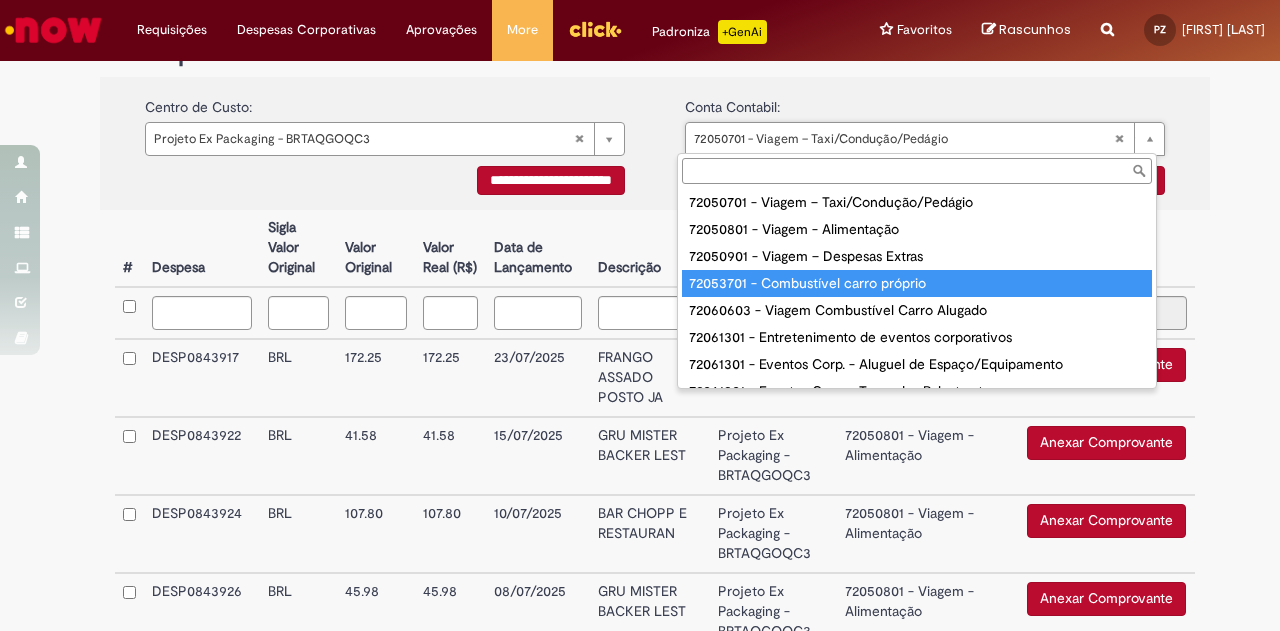 type on "**********" 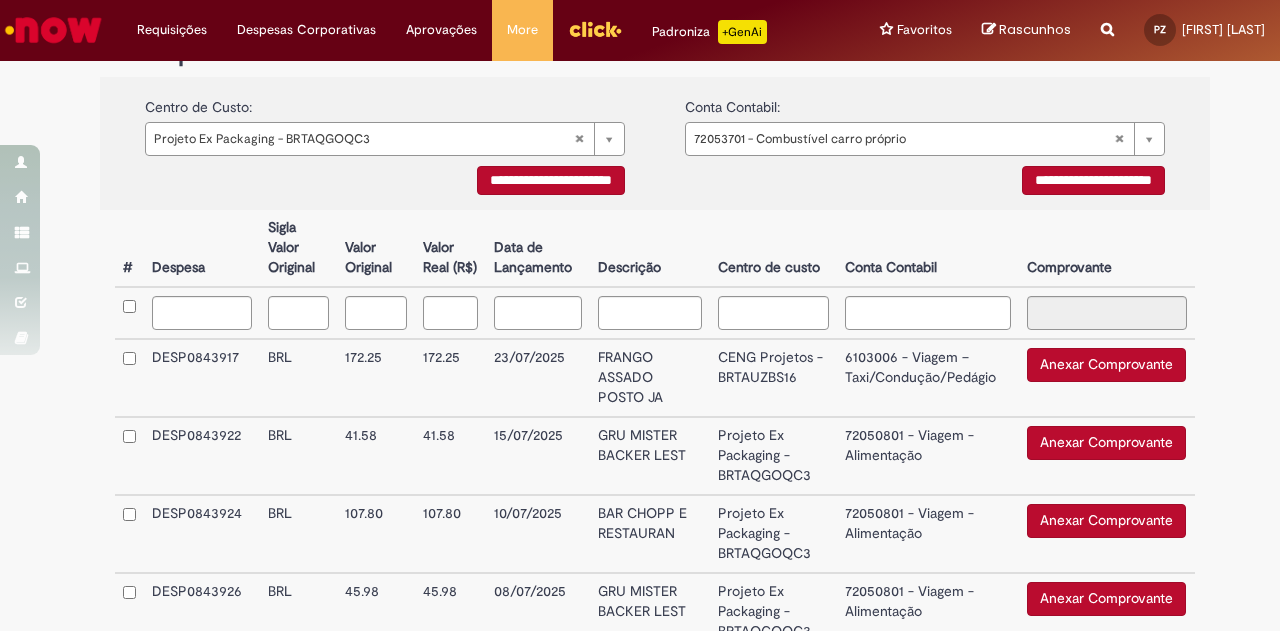 click on "**********" at bounding box center (640, 879) 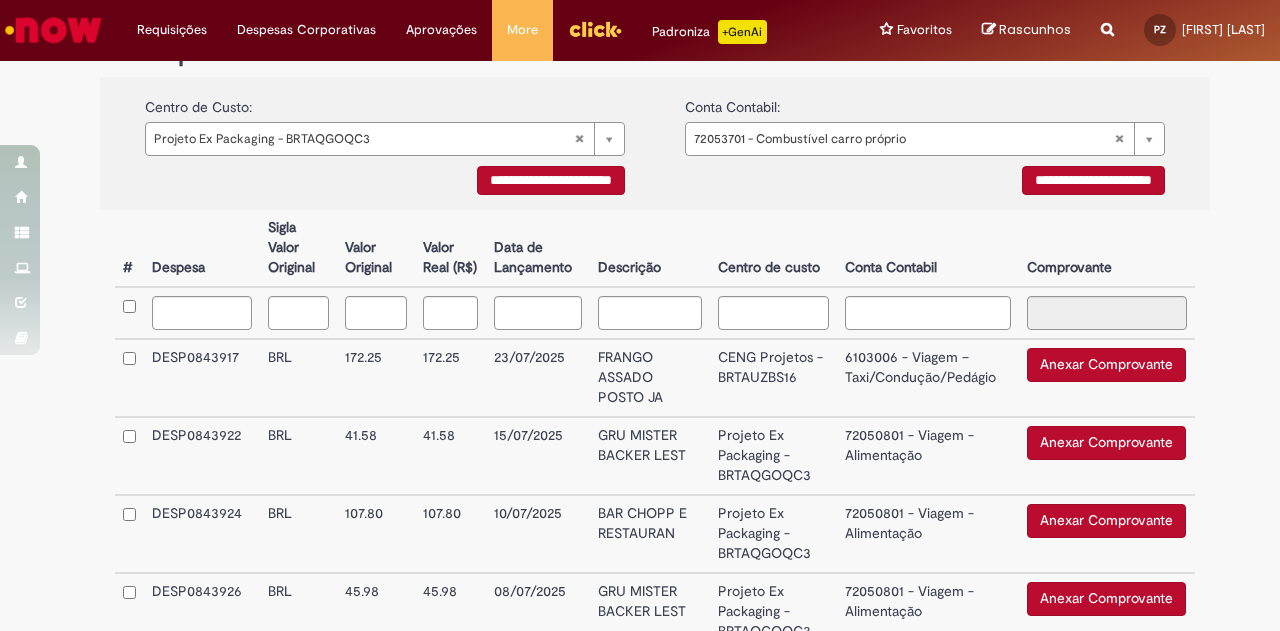 click on "**********" at bounding box center [551, 180] 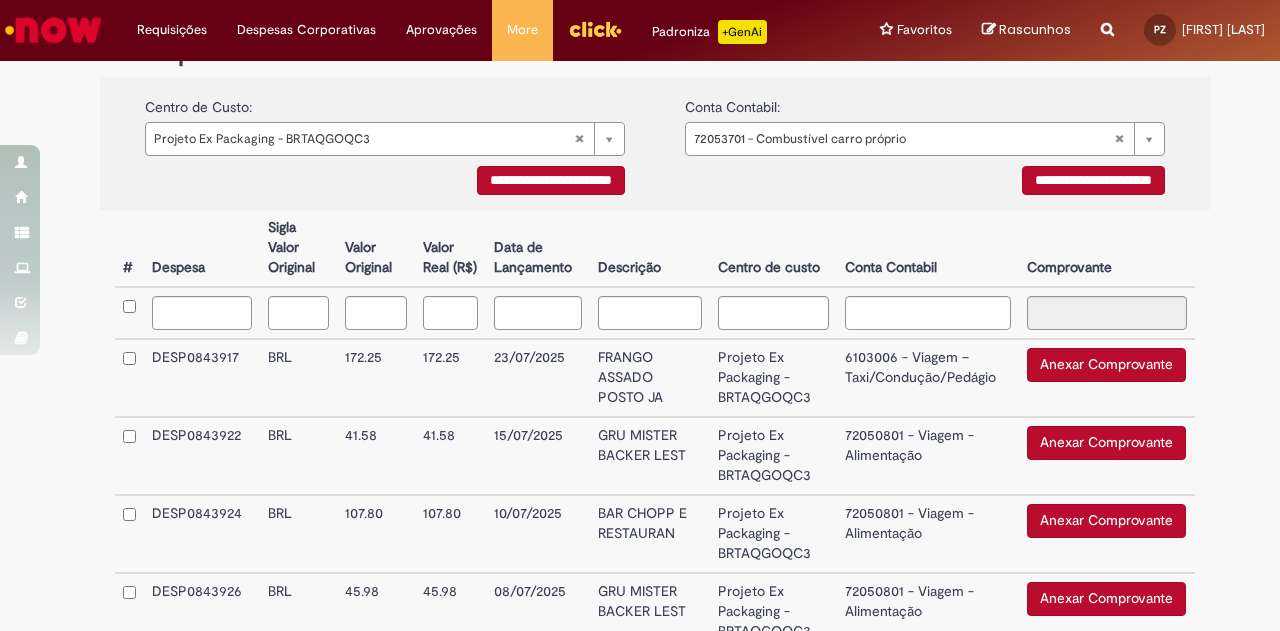 click on "**********" at bounding box center (1093, 180) 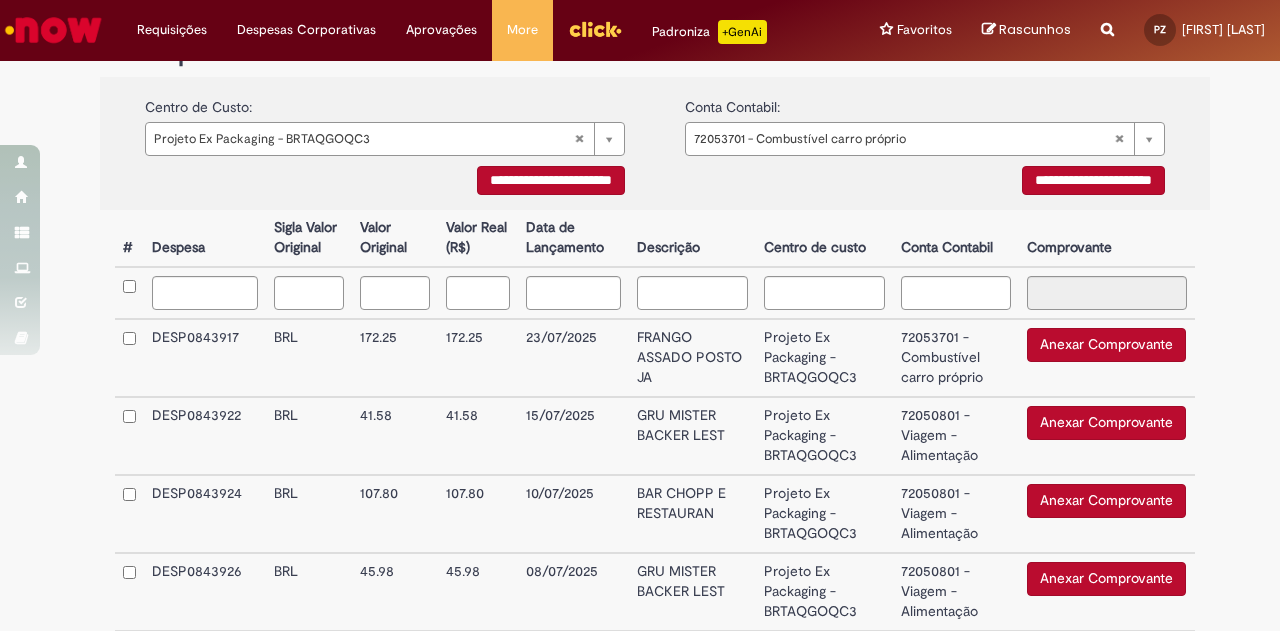 scroll, scrollTop: 377, scrollLeft: 0, axis: vertical 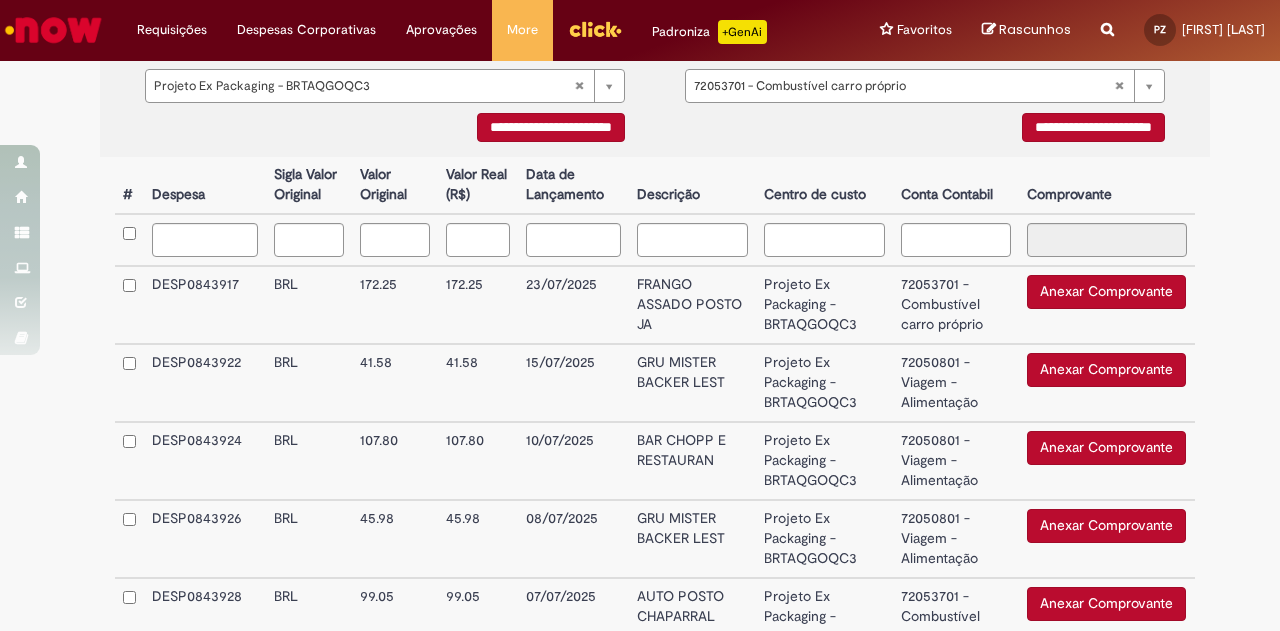 click on "Anexar Comprovante" at bounding box center (1106, 370) 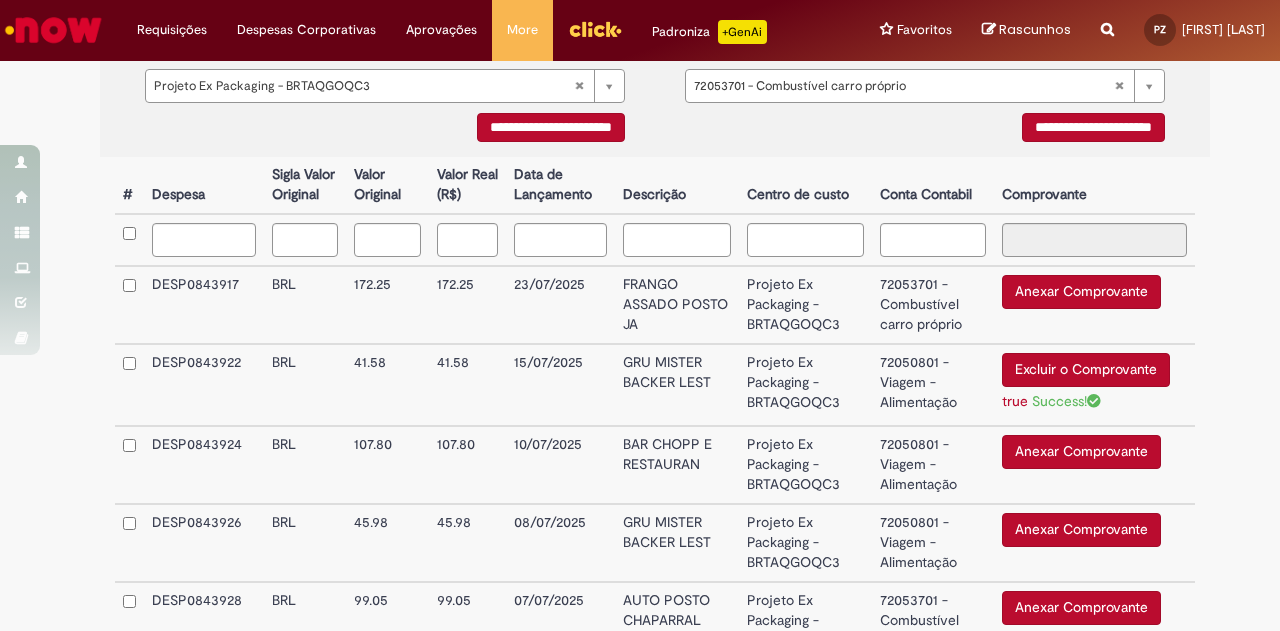 click on "Anexar Comprovante" at bounding box center (1081, 452) 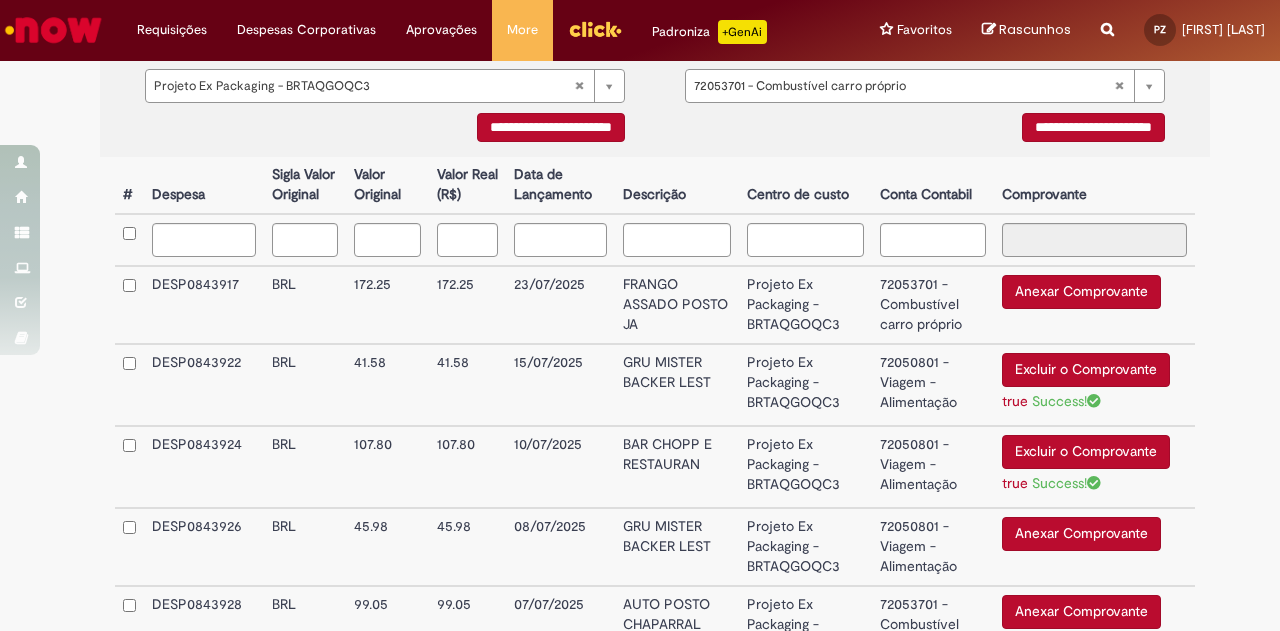 click on "Anexar Comprovante" at bounding box center [1081, 534] 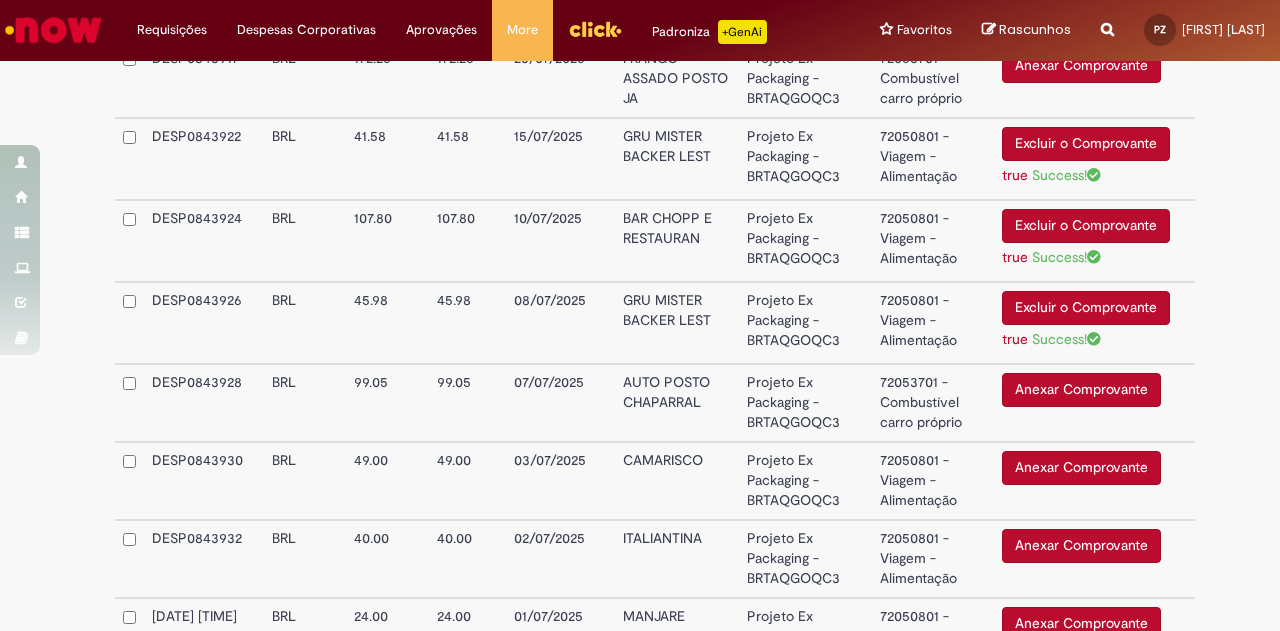 scroll, scrollTop: 749, scrollLeft: 0, axis: vertical 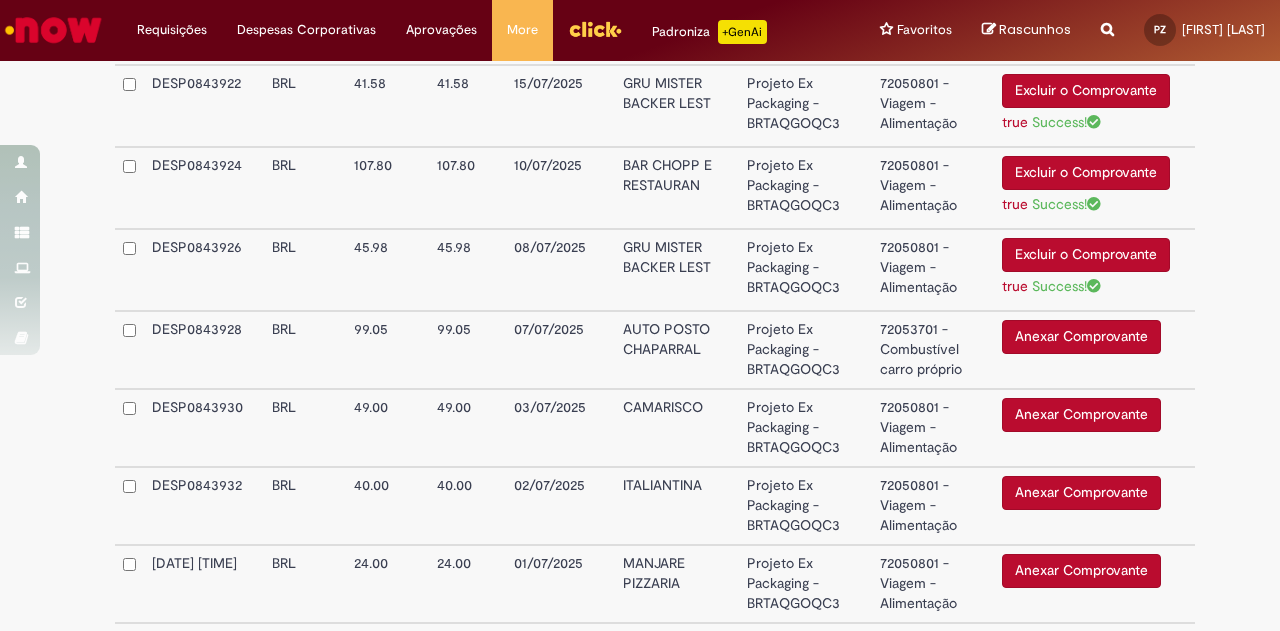 click on "Anexar Comprovante" at bounding box center [1081, 415] 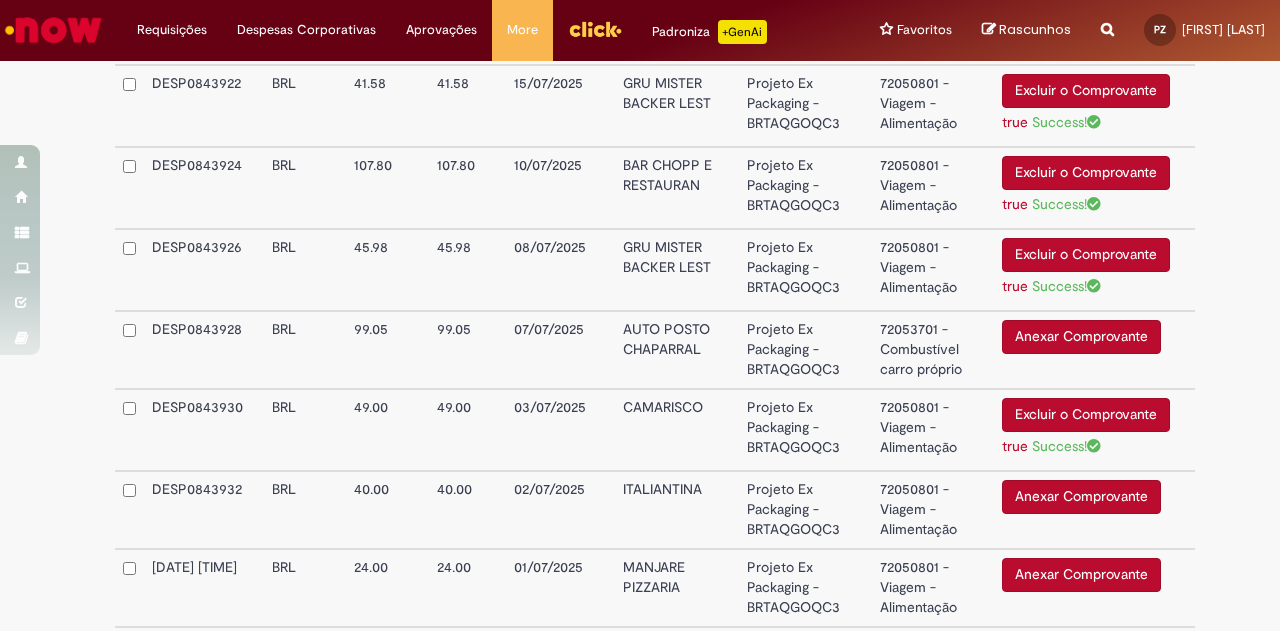click on "Anexar Comprovante" at bounding box center (1081, 497) 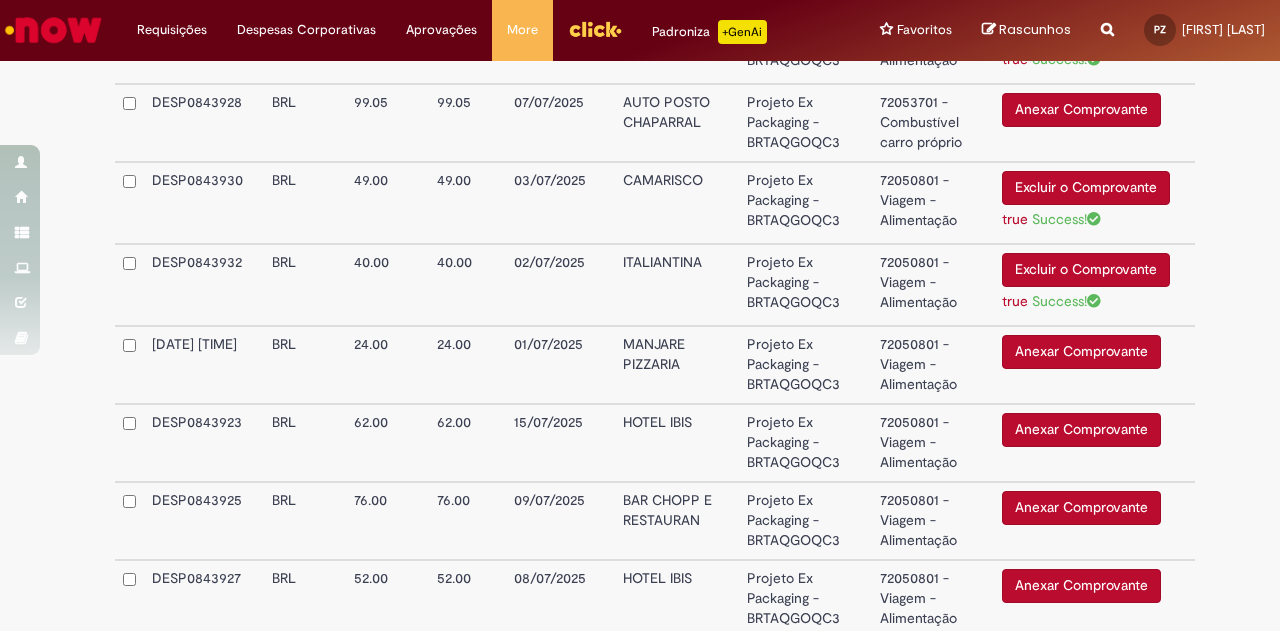 scroll, scrollTop: 1057, scrollLeft: 0, axis: vertical 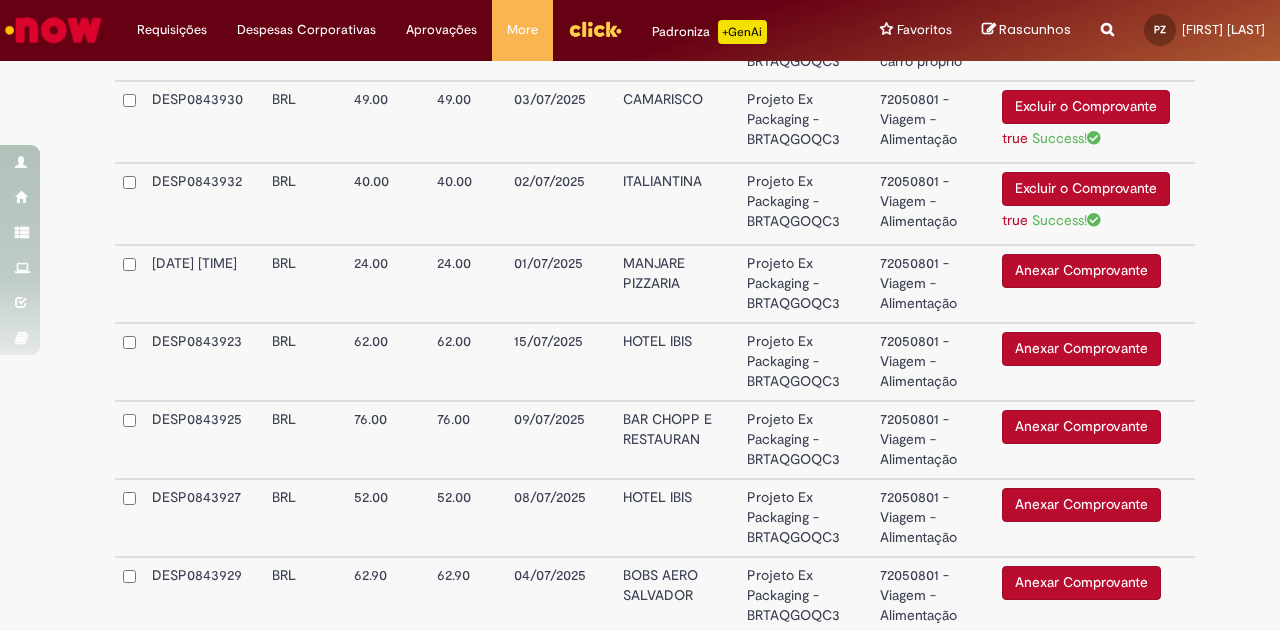 click on "Anexar Comprovante" at bounding box center (1081, 271) 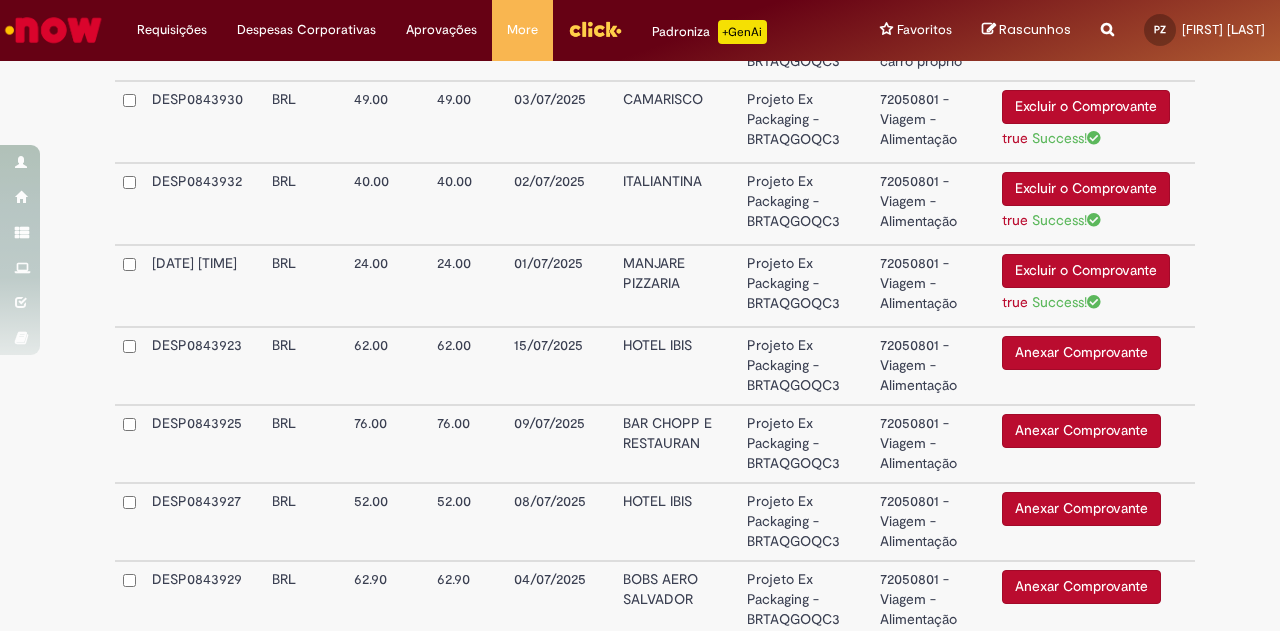 click on "Anexar Comprovante" at bounding box center (1081, 353) 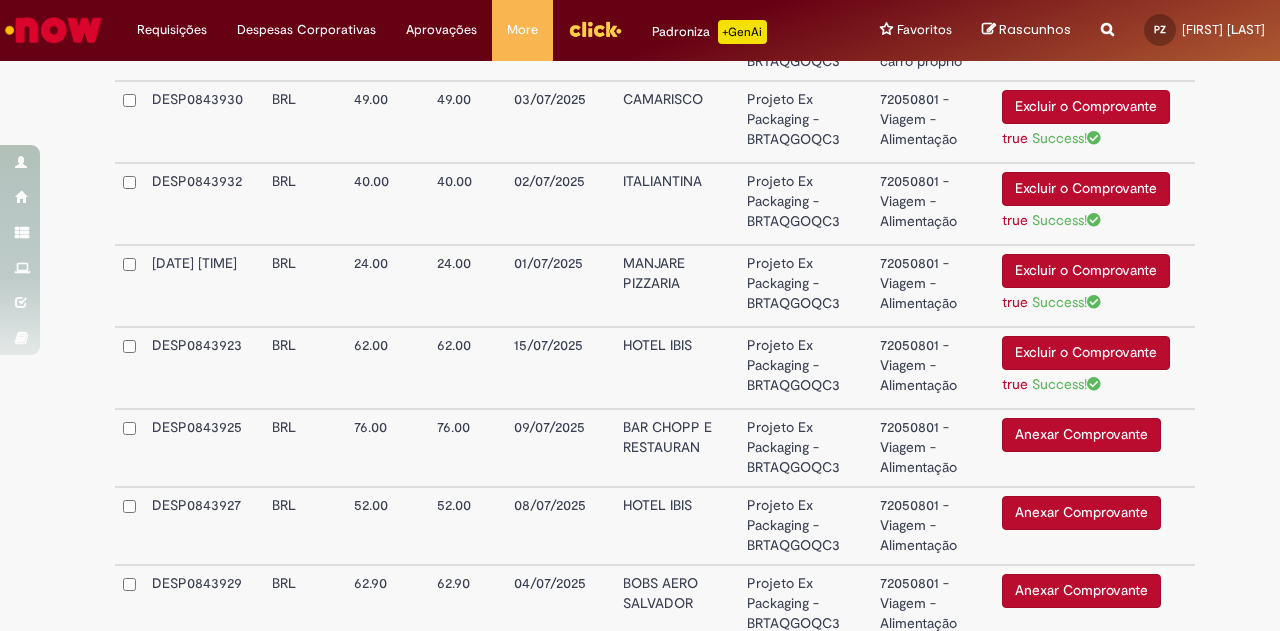 click on "Anexar Comprovante" at bounding box center [1081, 435] 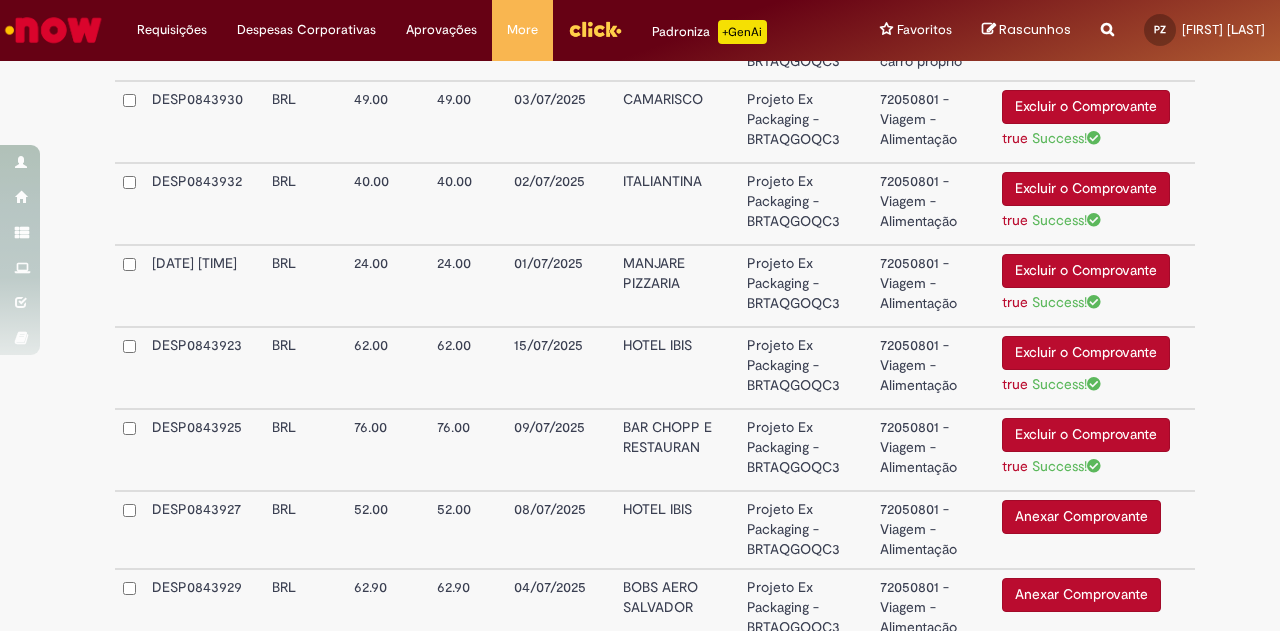 click on "Anexar Comprovante" at bounding box center (1081, 517) 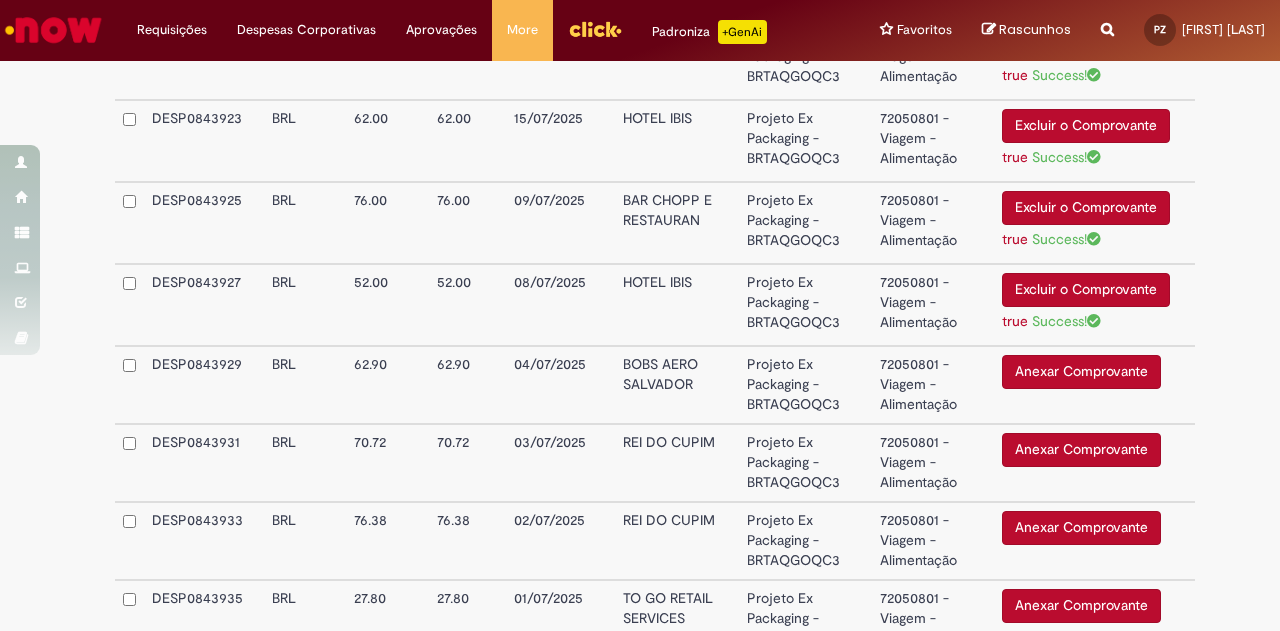 scroll, scrollTop: 1377, scrollLeft: 0, axis: vertical 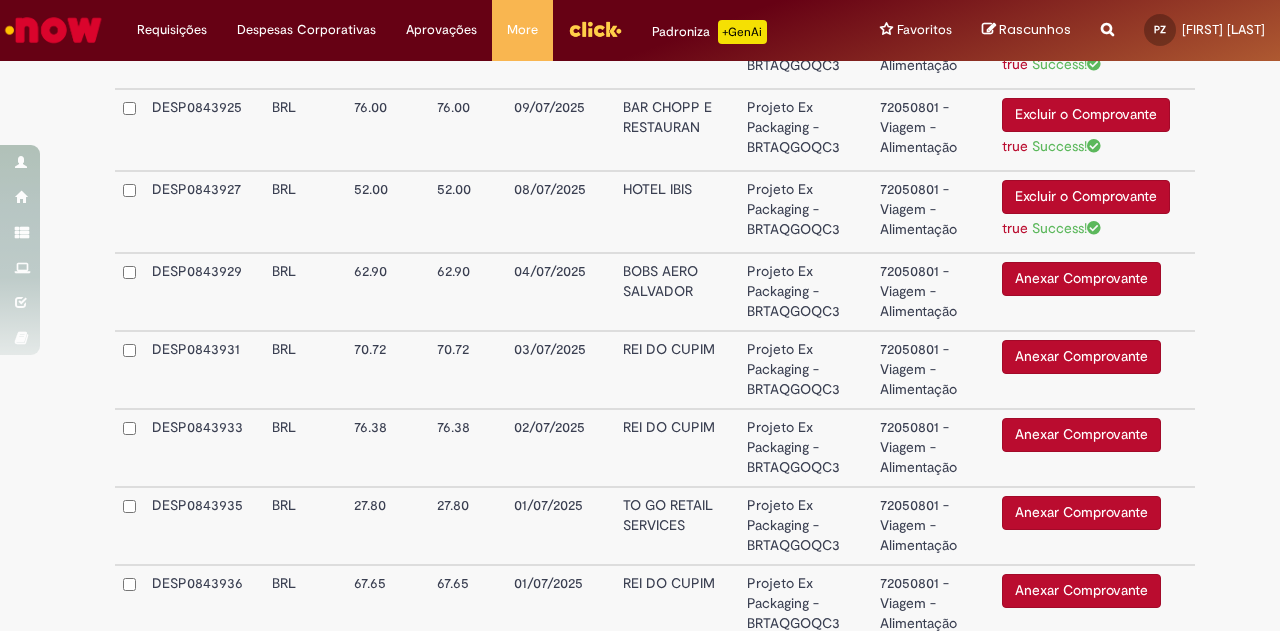 click on "Anexar Comprovante" at bounding box center [1081, 279] 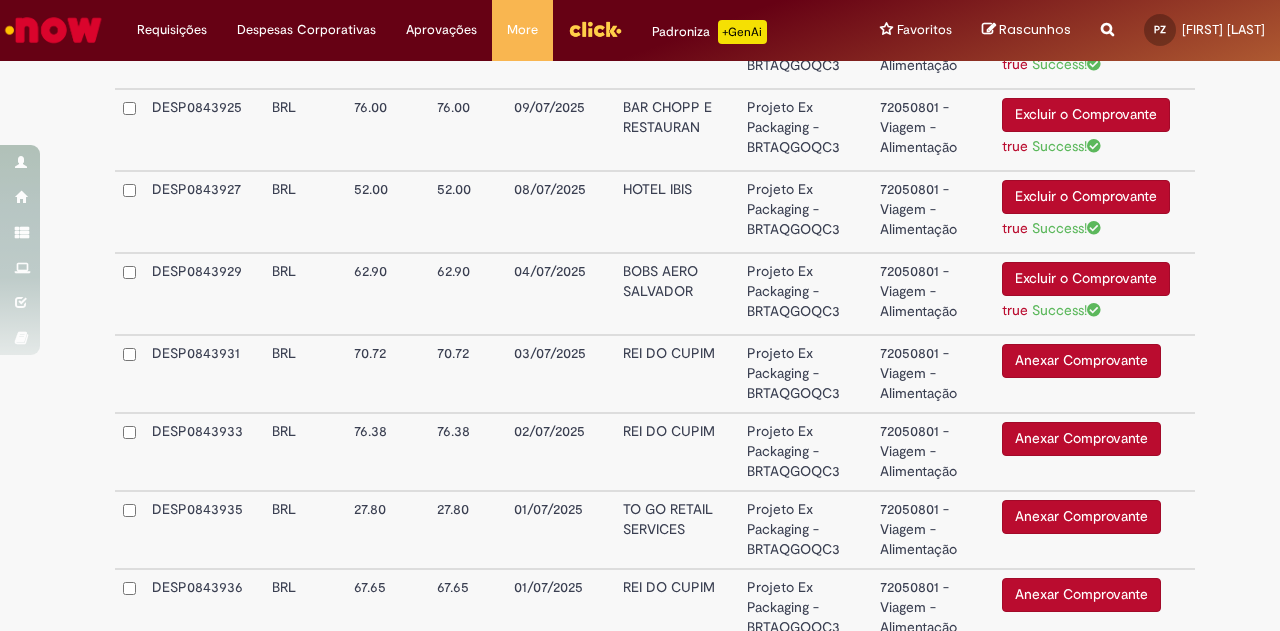 click on "Anexar Comprovante" at bounding box center (1081, 361) 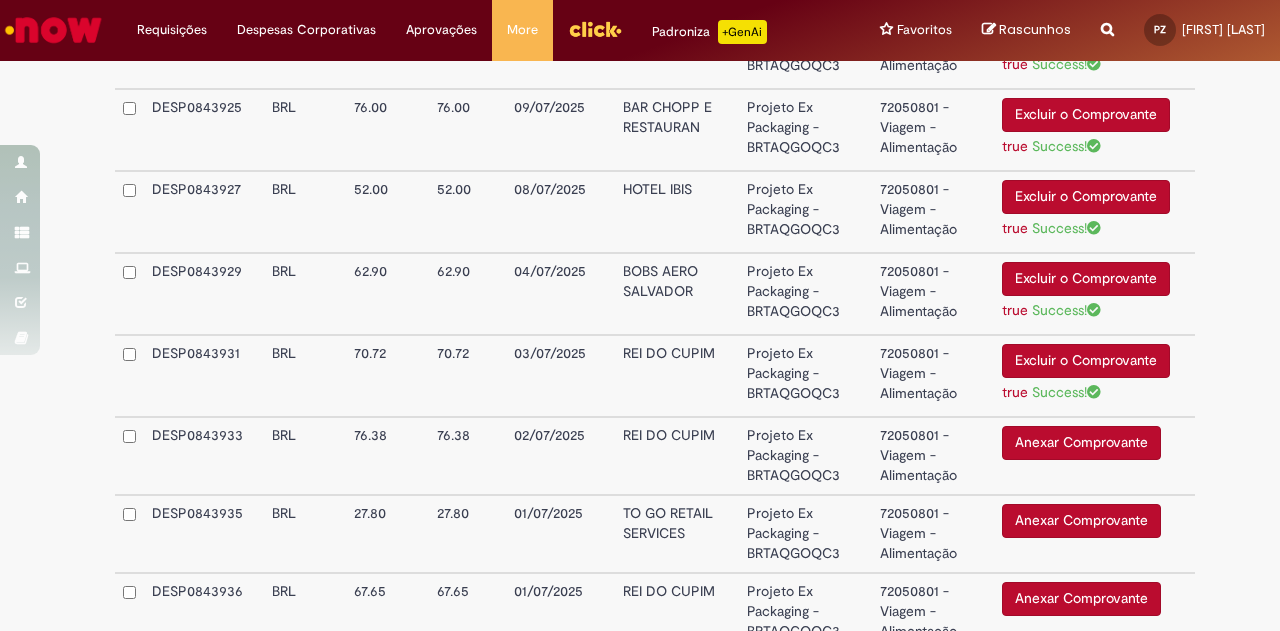 click on "Anexar Comprovante" at bounding box center (1081, 443) 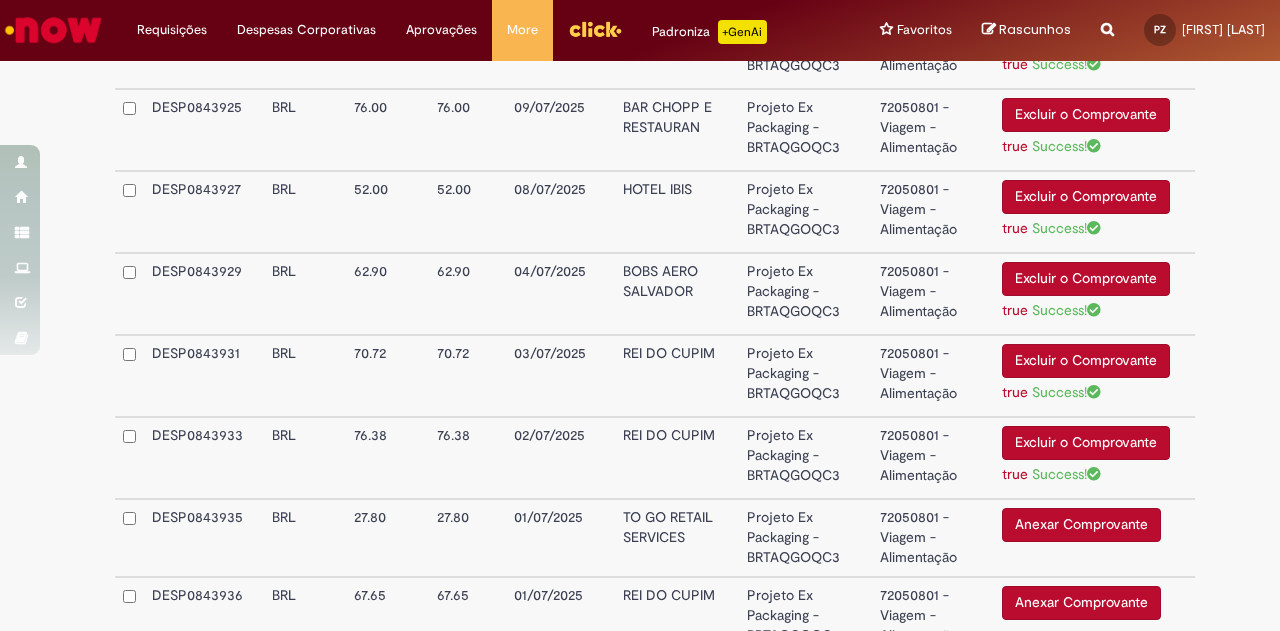 click on "Anexar Comprovante" at bounding box center [1081, 525] 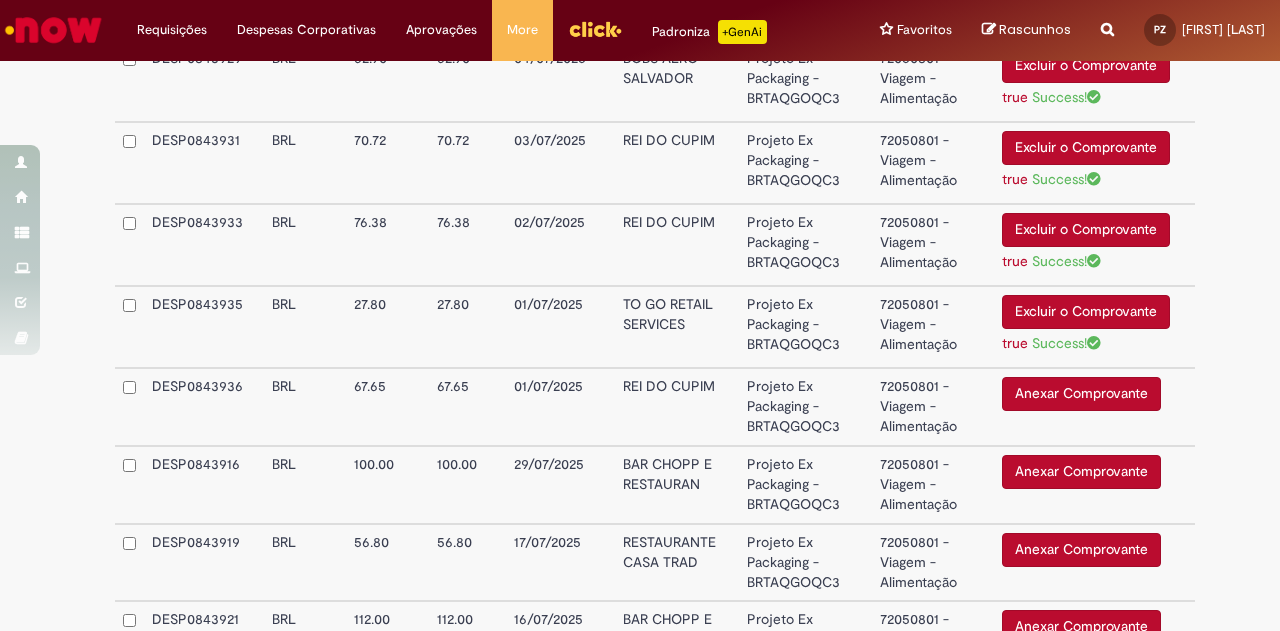 scroll, scrollTop: 1630, scrollLeft: 0, axis: vertical 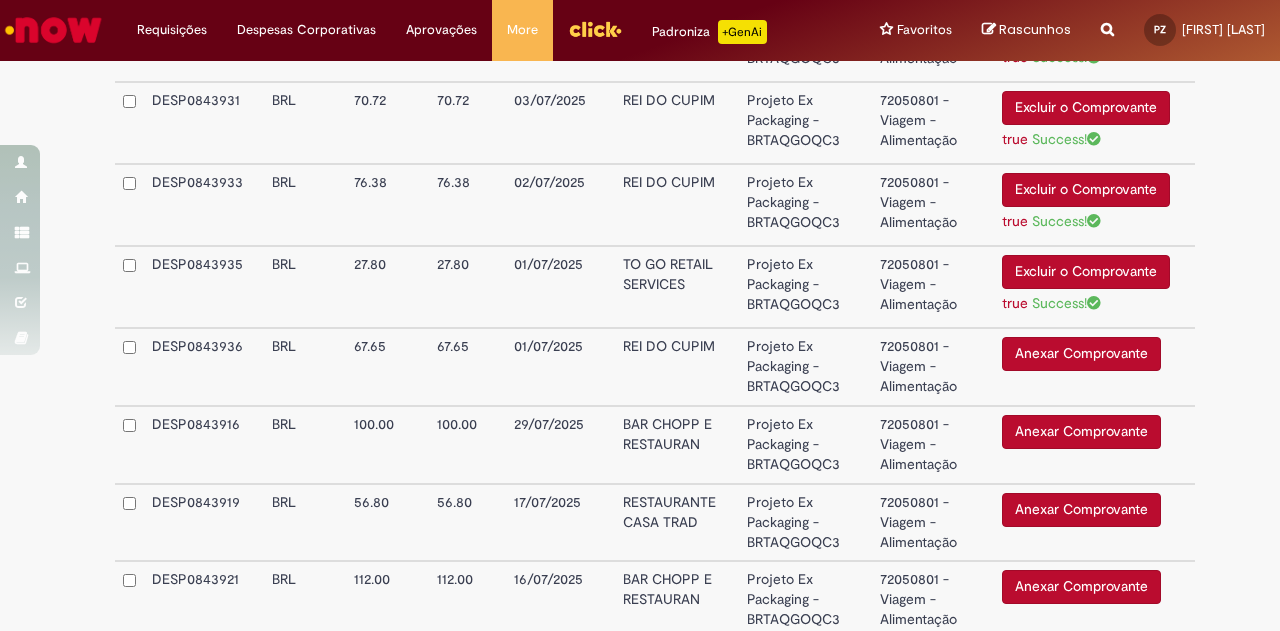 click on "Anexar Comprovante" at bounding box center [1081, 354] 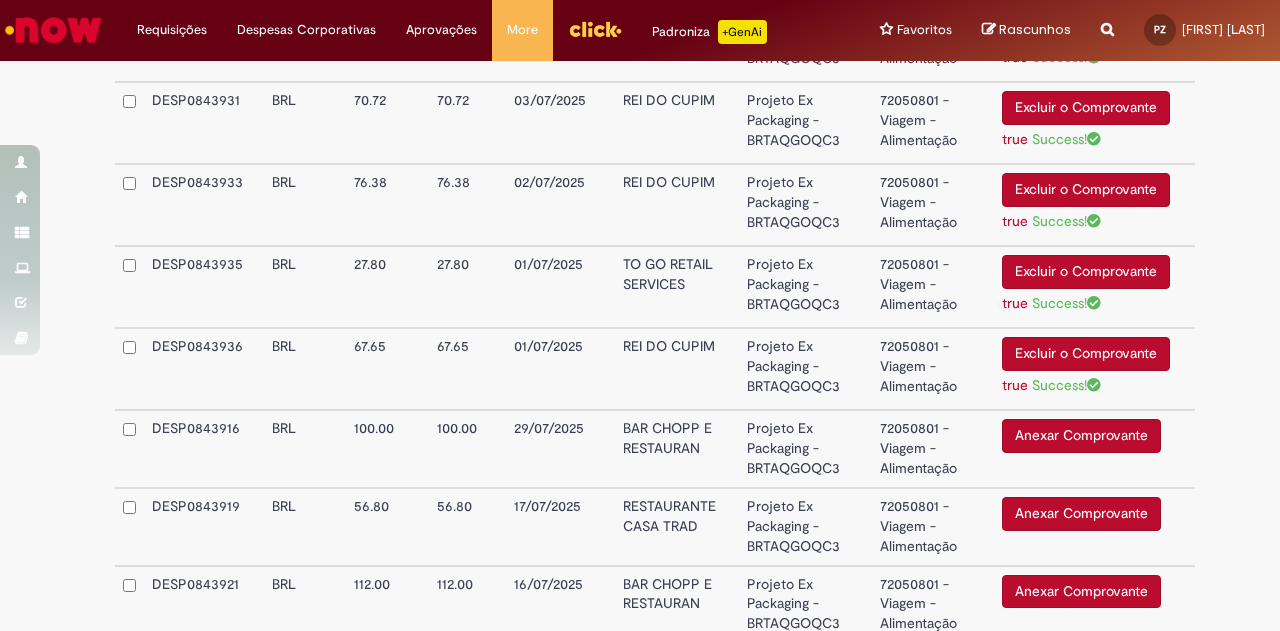 click on "Anexar Comprovante" at bounding box center [1081, 436] 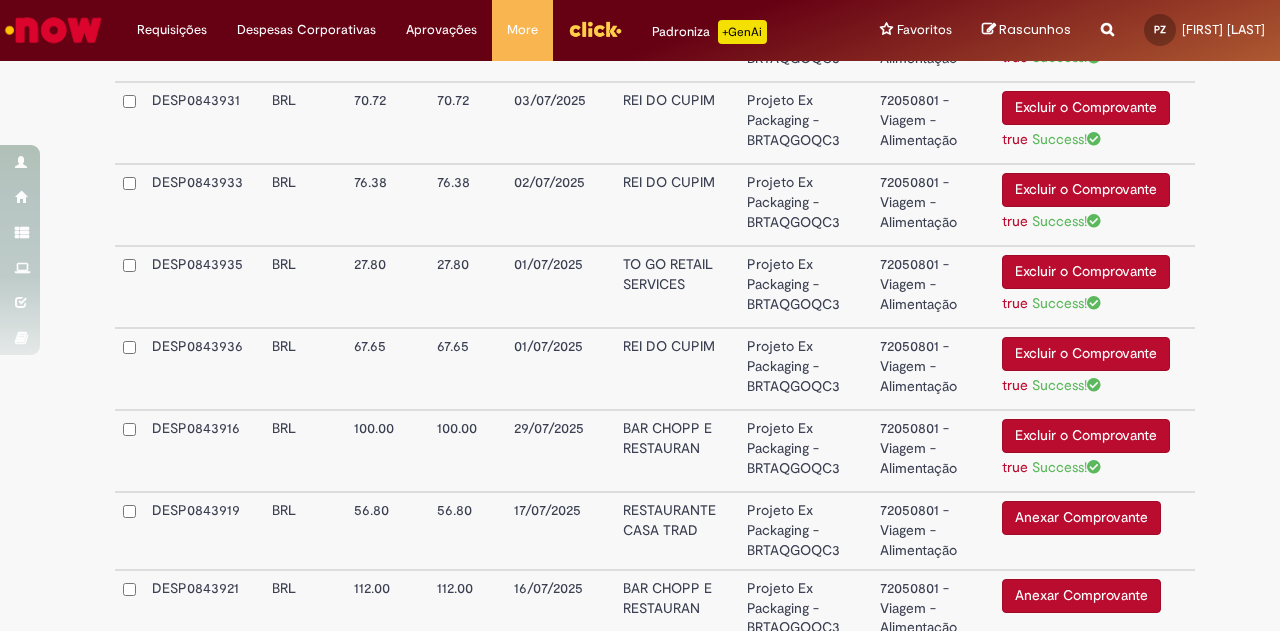 click on "Anexar Comprovante" at bounding box center (1081, 518) 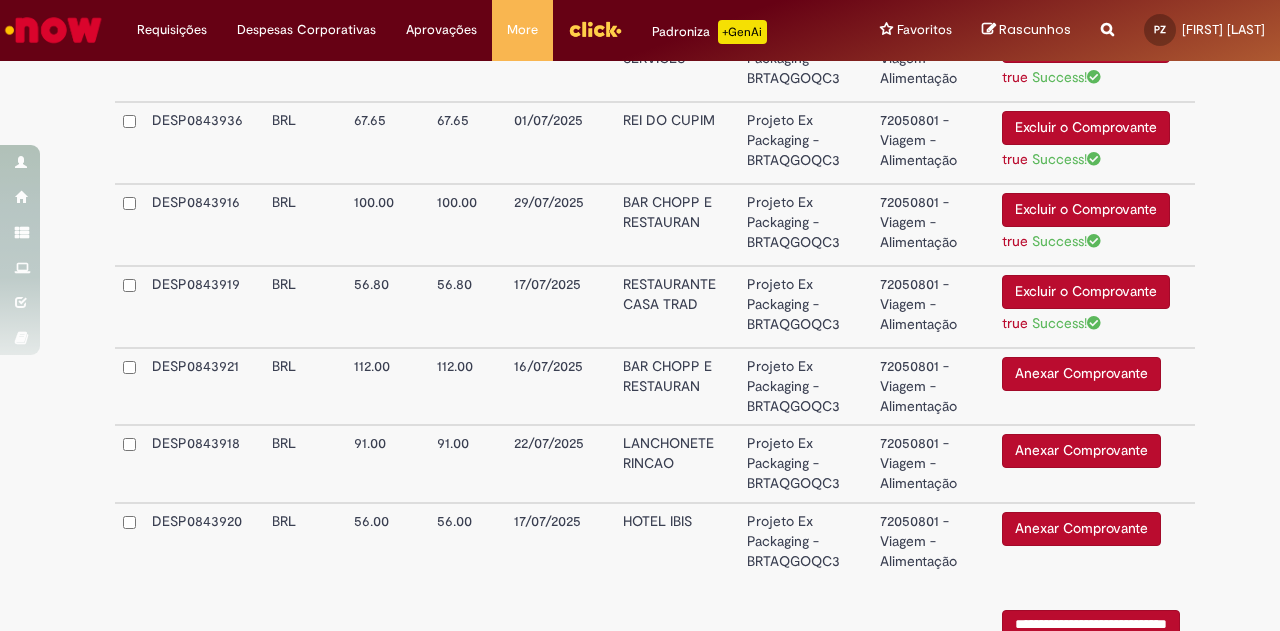 scroll, scrollTop: 1949, scrollLeft: 0, axis: vertical 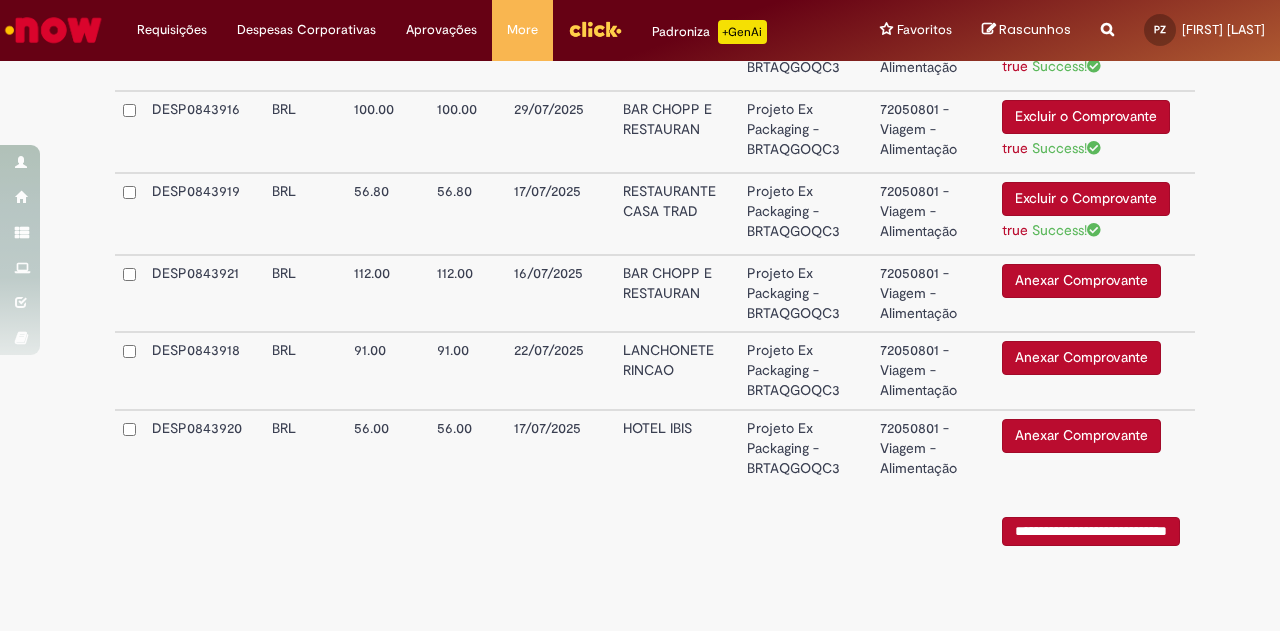click on "Anexar Comprovante" at bounding box center (1081, 281) 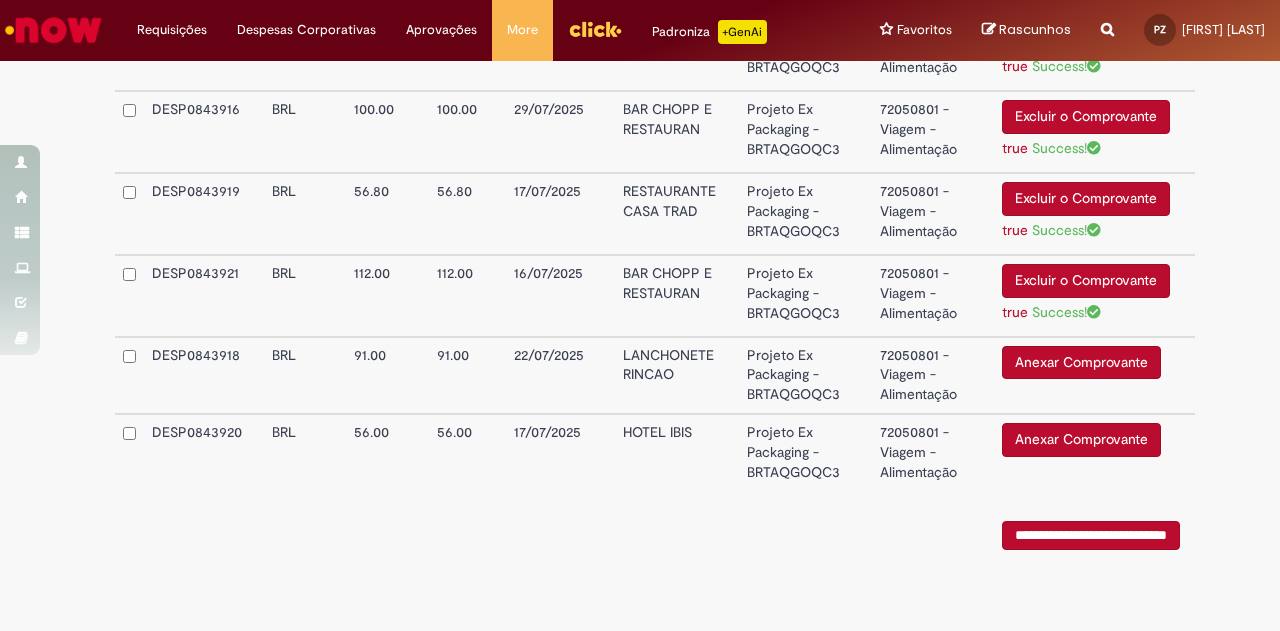 click on "Anexar Comprovante" at bounding box center [1081, 363] 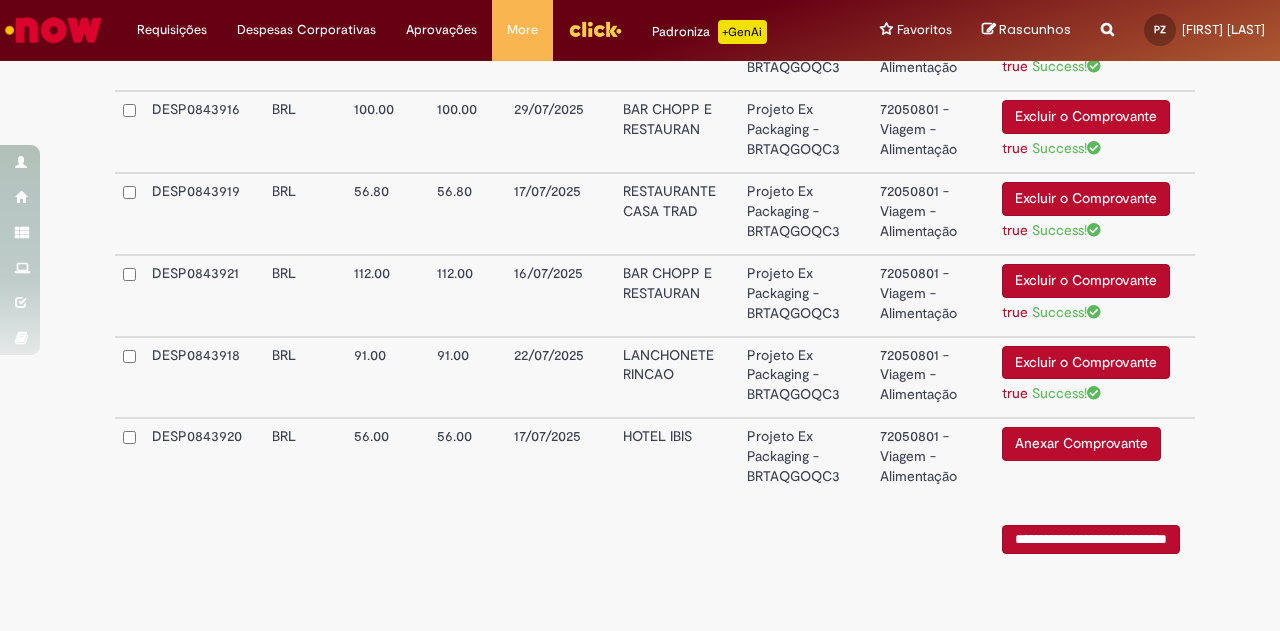 click on "Anexar Comprovante" at bounding box center [1081, 444] 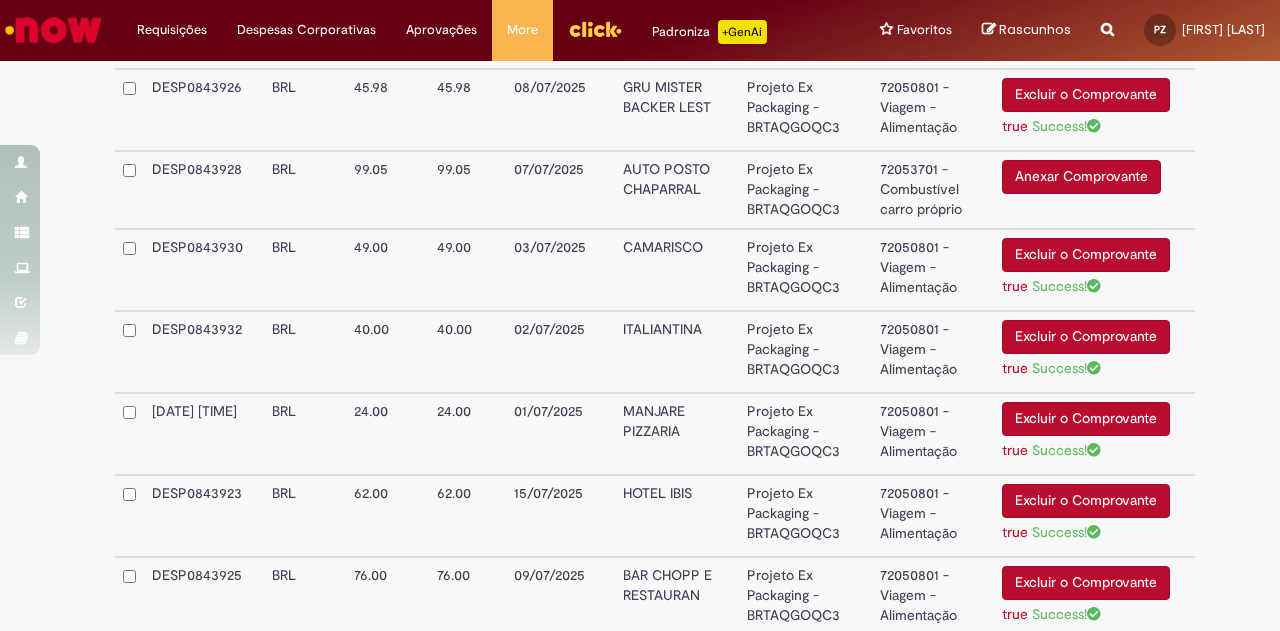 scroll, scrollTop: 869, scrollLeft: 0, axis: vertical 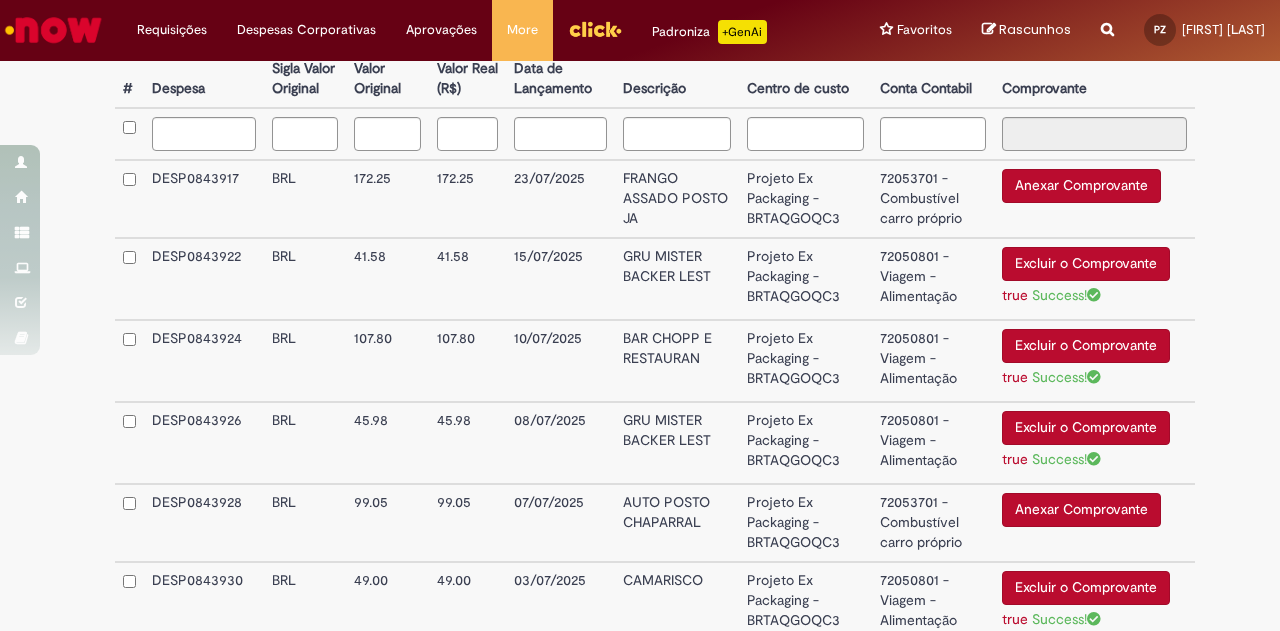 click on "08/07/2025" at bounding box center [560, 443] 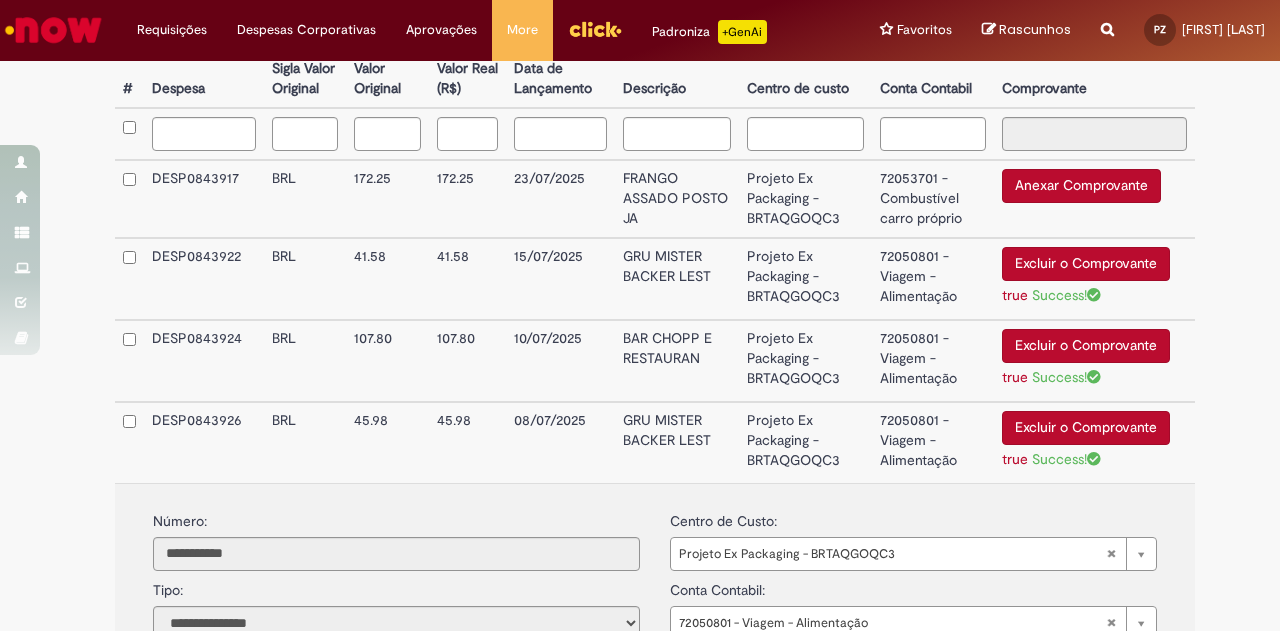 click on "Anexar Comprovante" at bounding box center [1081, 186] 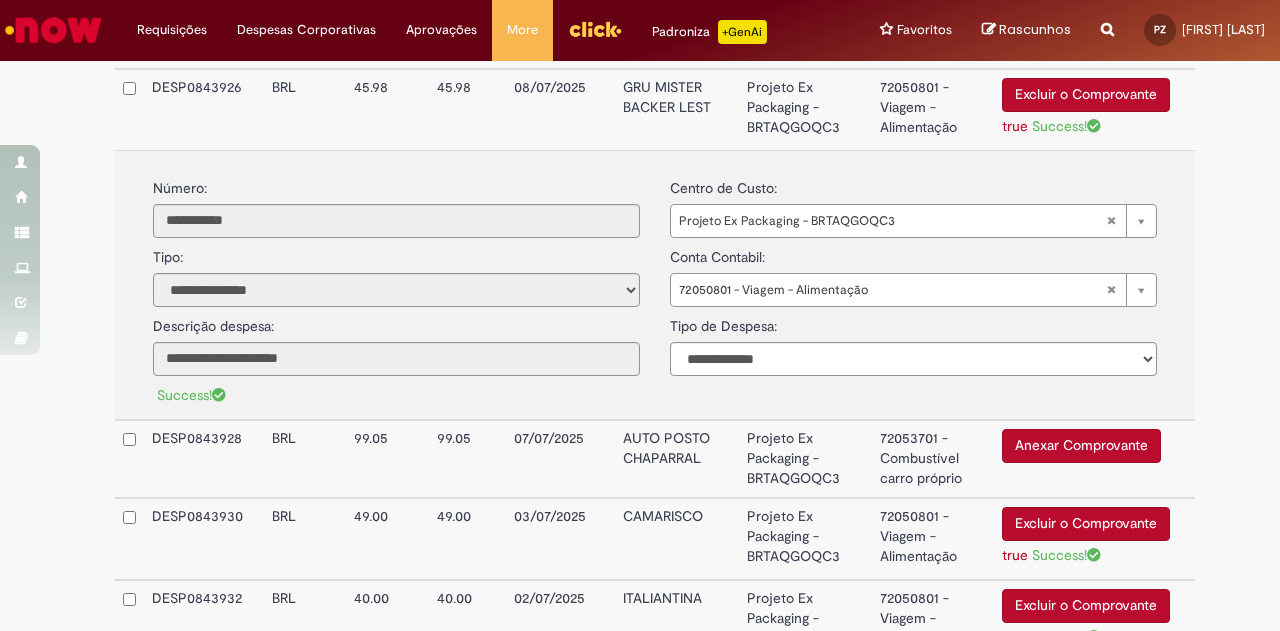 scroll, scrollTop: 962, scrollLeft: 0, axis: vertical 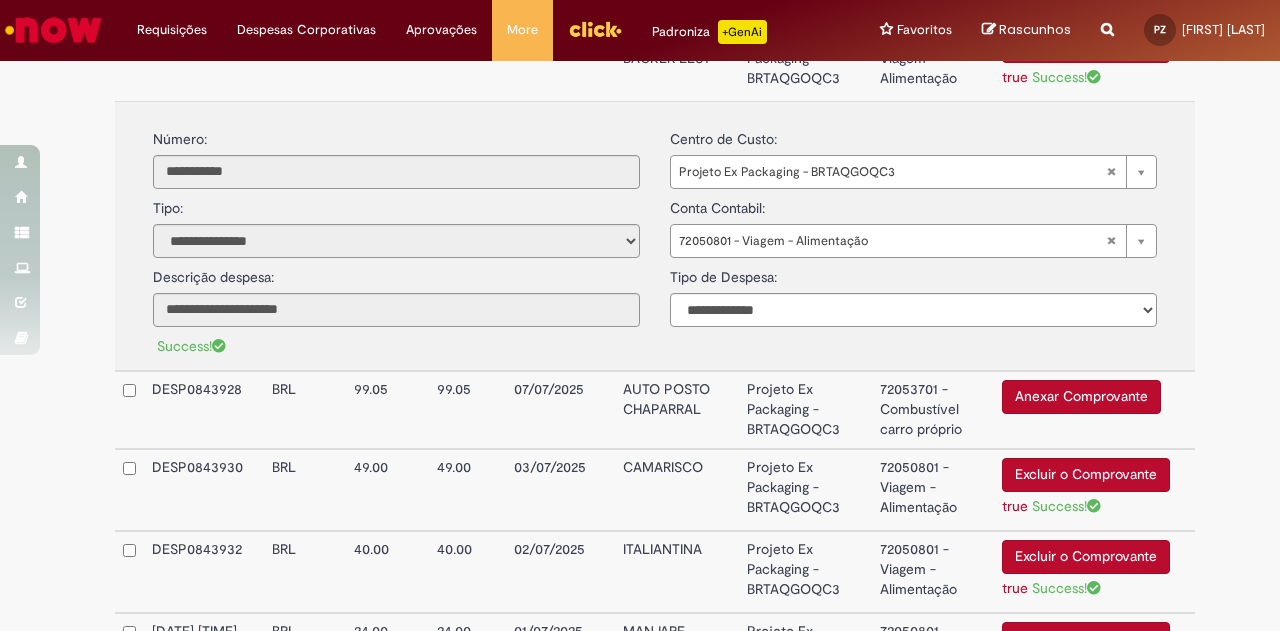 click on "Anexar Comprovante" at bounding box center [1081, 397] 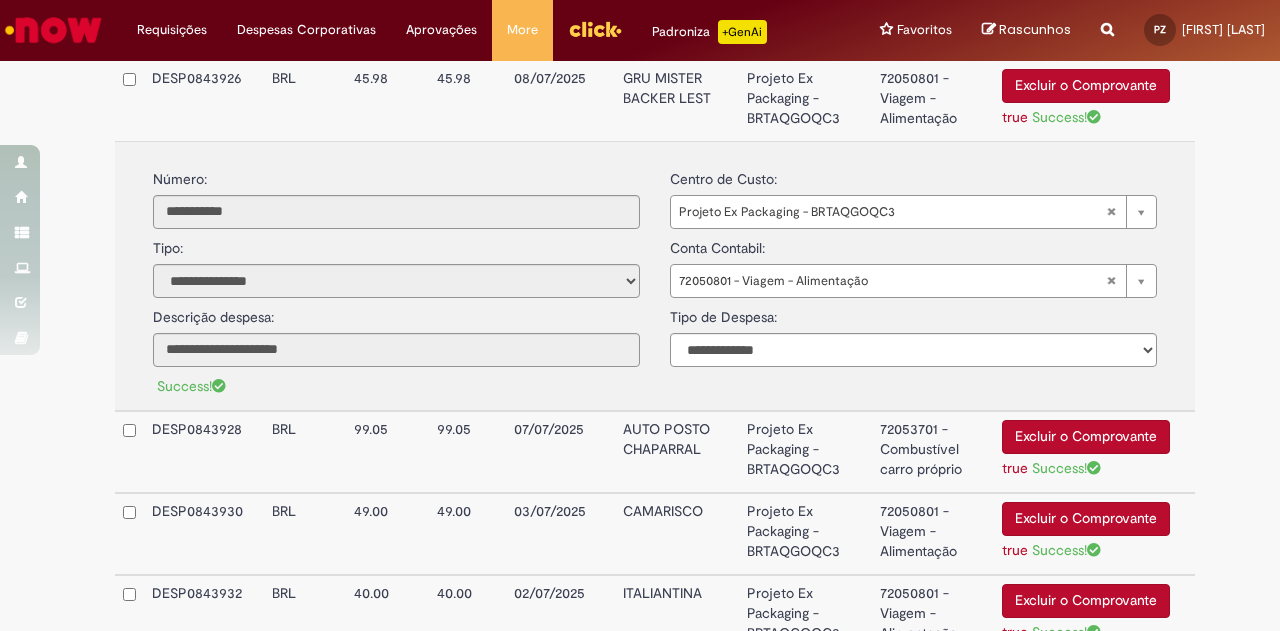 scroll, scrollTop: 882, scrollLeft: 0, axis: vertical 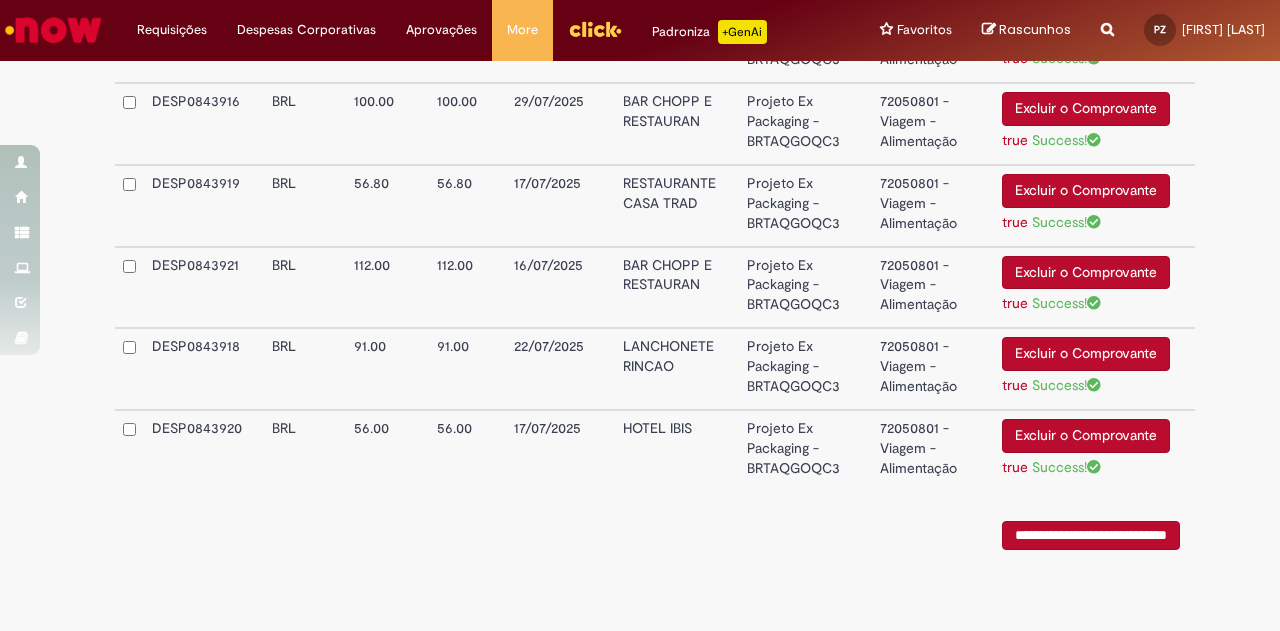 click on "**********" at bounding box center (1091, 535) 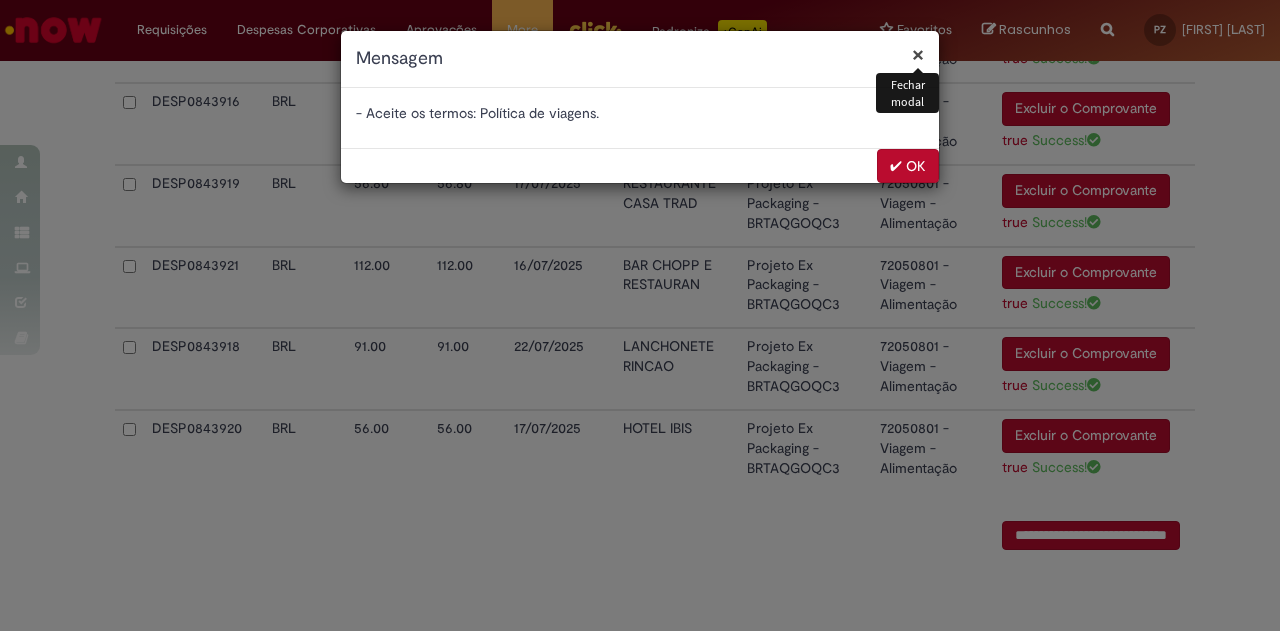 click on "✔ OK" at bounding box center [908, 166] 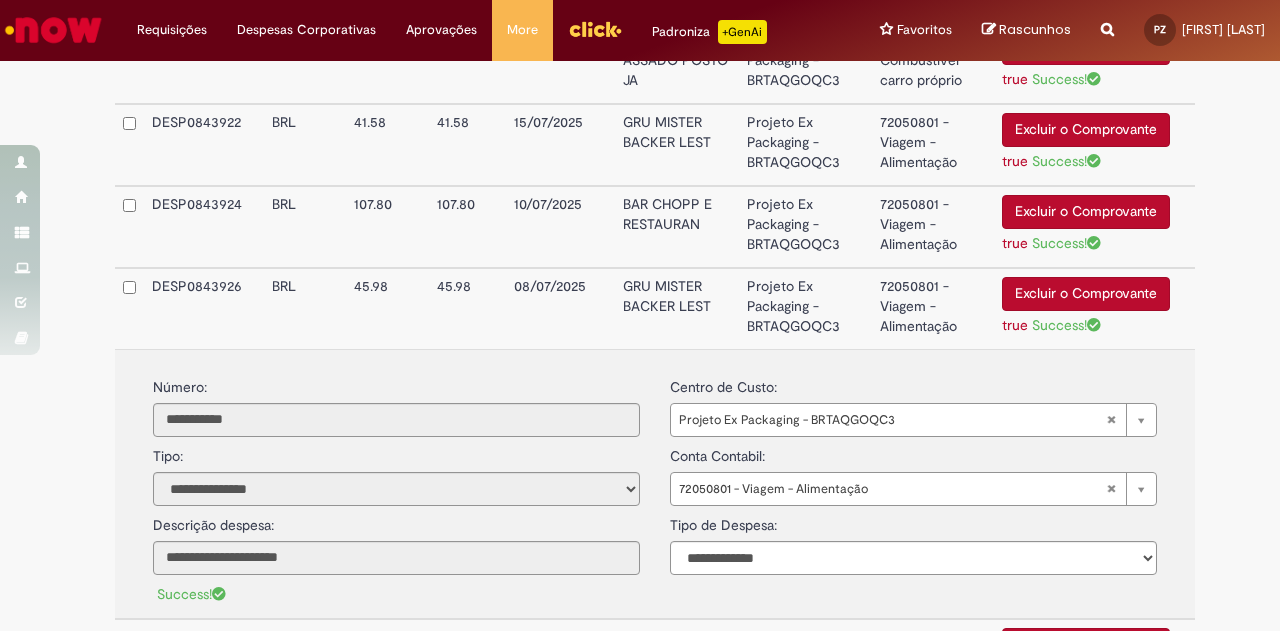 scroll, scrollTop: 608, scrollLeft: 0, axis: vertical 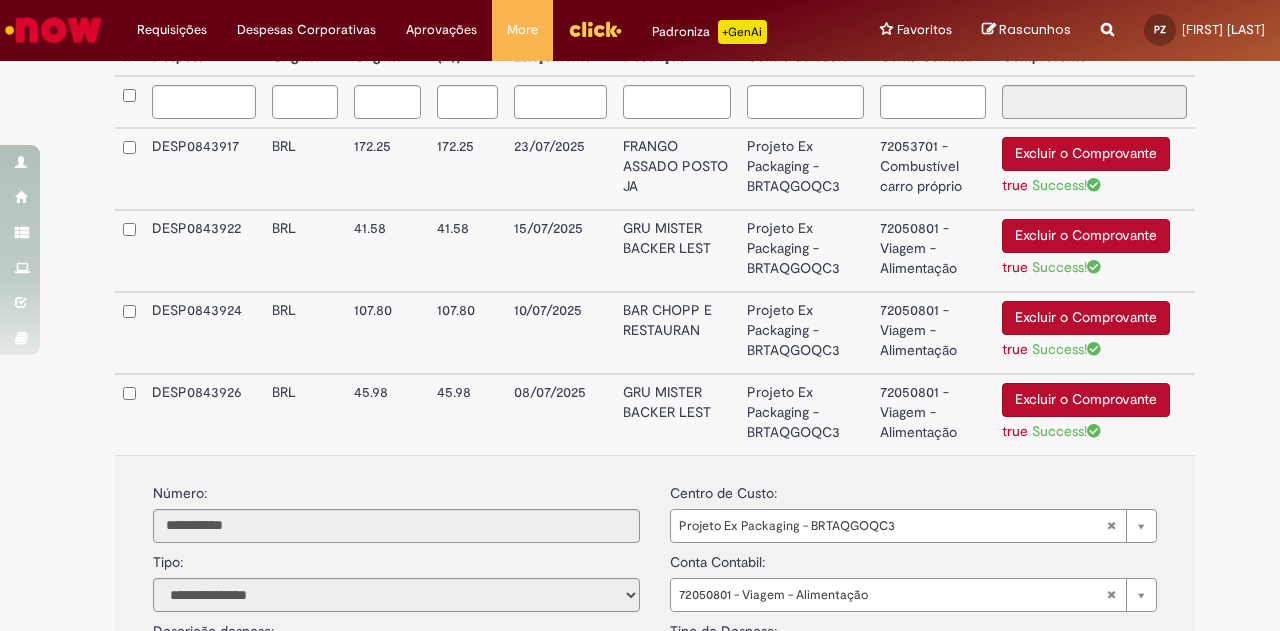 click on "**********" at bounding box center (655, 865) 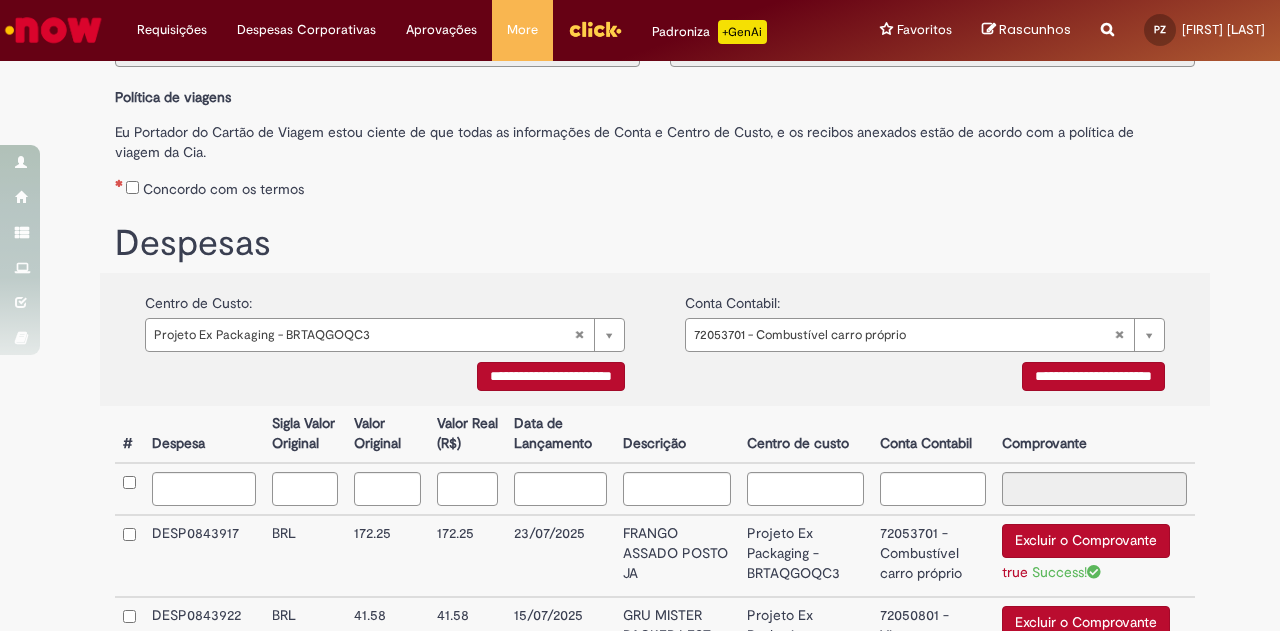 scroll, scrollTop: 194, scrollLeft: 0, axis: vertical 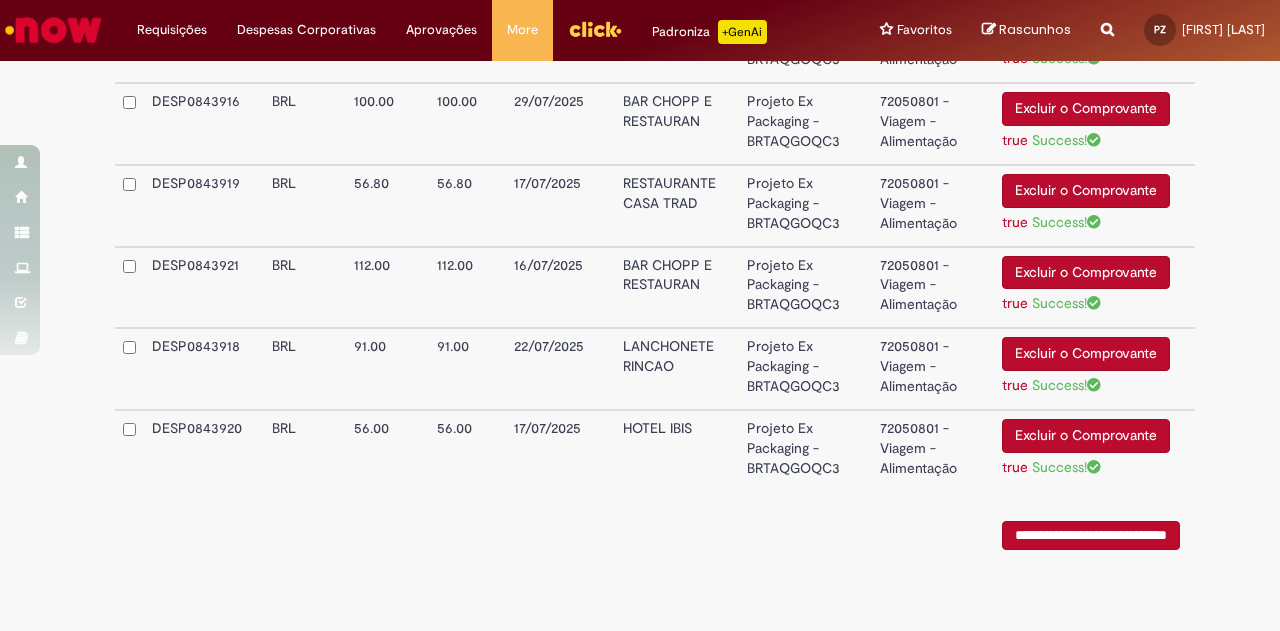 click on "**********" at bounding box center [1091, 535] 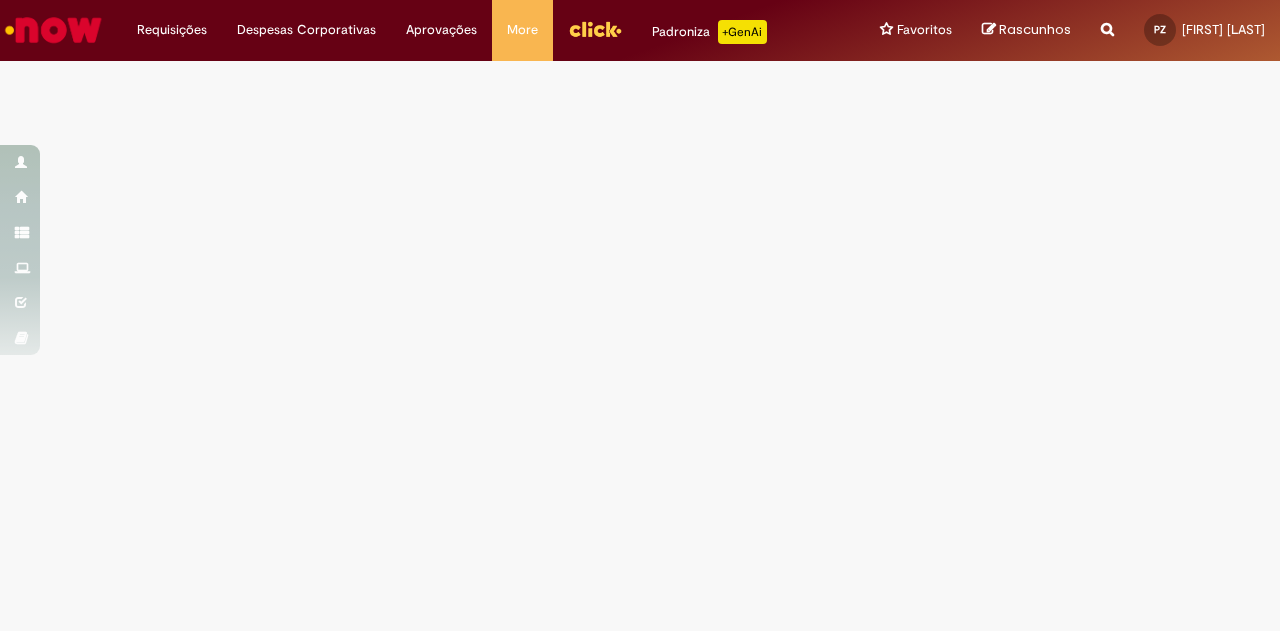 scroll, scrollTop: 0, scrollLeft: 0, axis: both 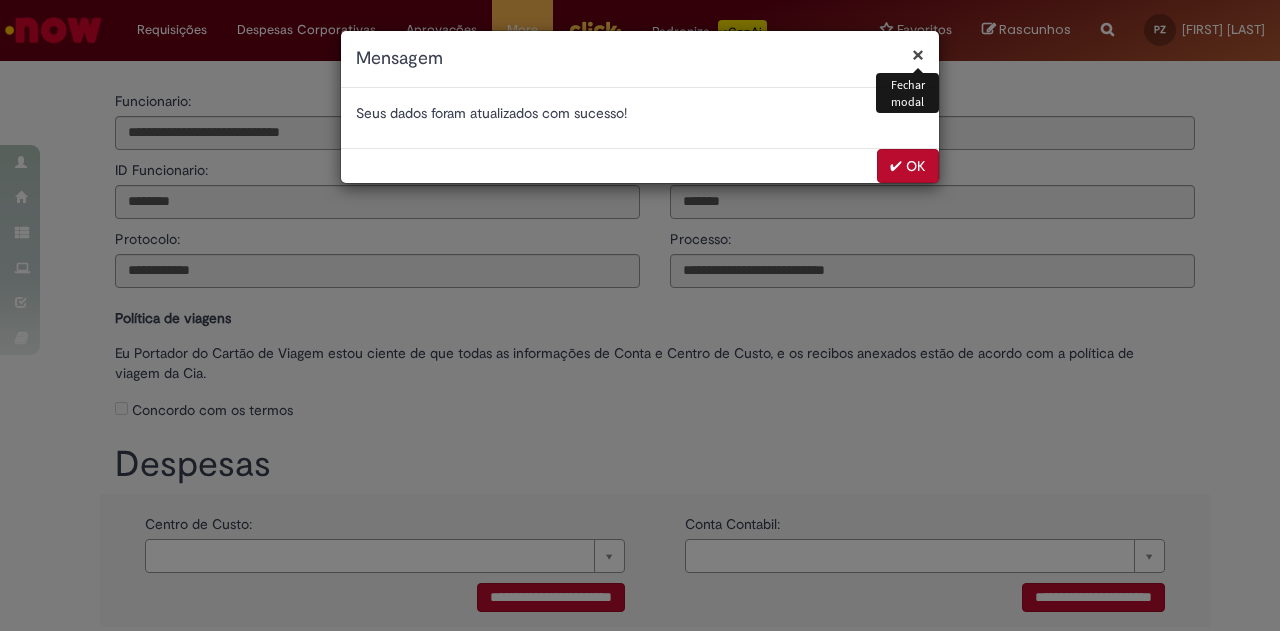 click on "✔ OK" at bounding box center [908, 166] 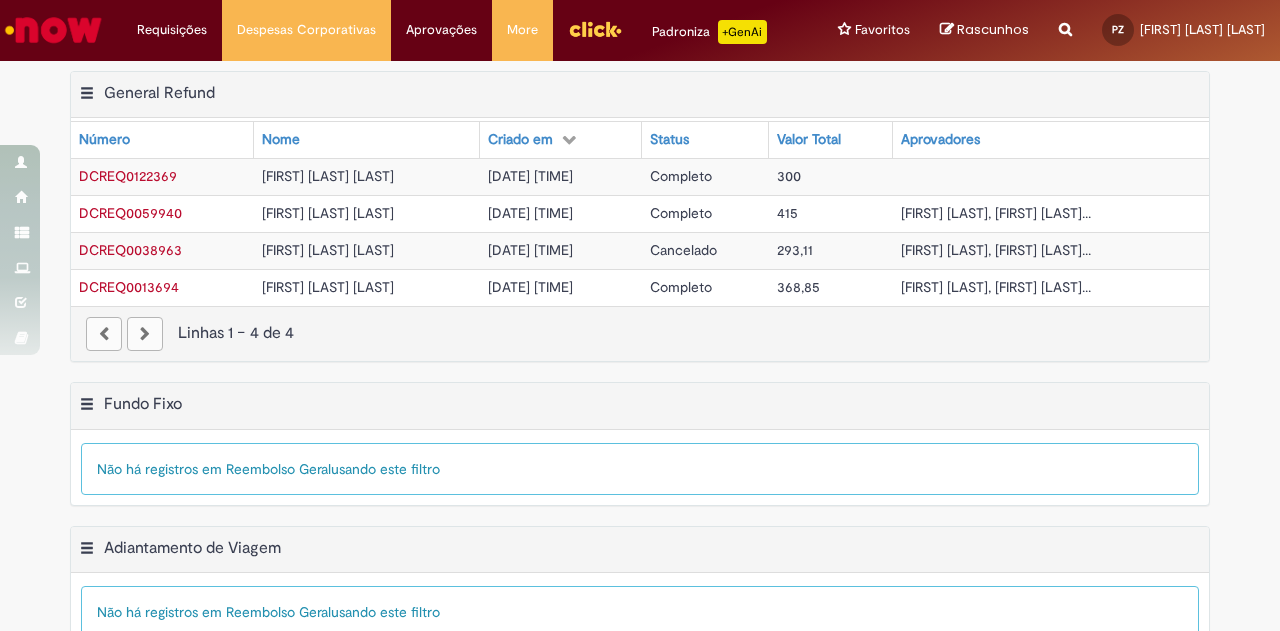 scroll, scrollTop: 0, scrollLeft: 0, axis: both 